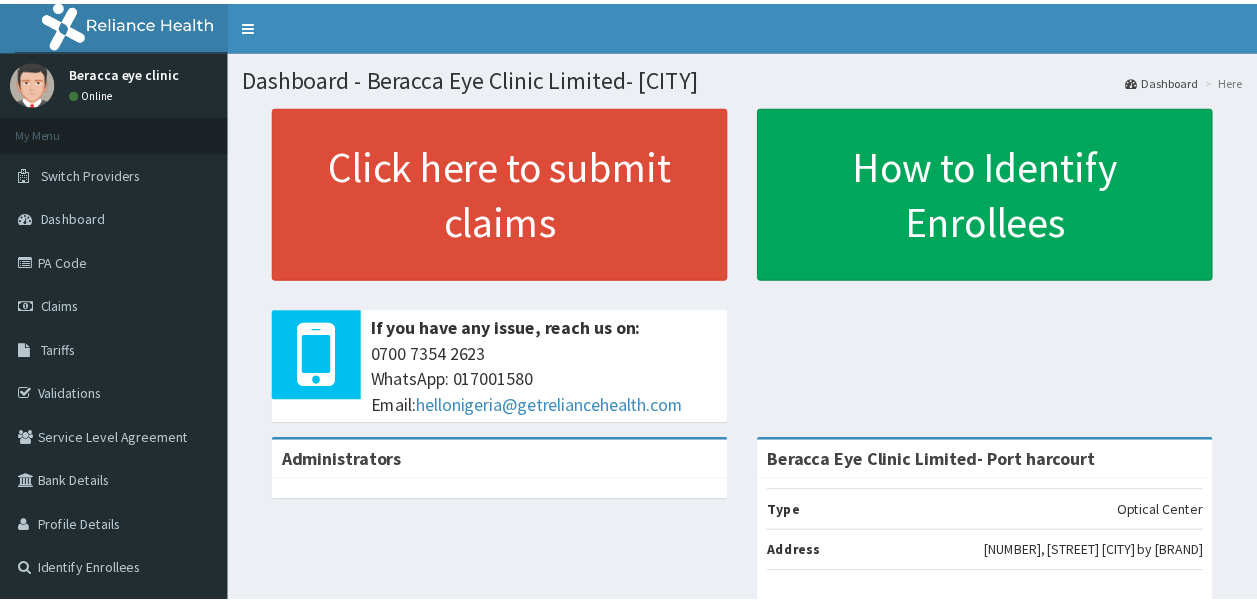 scroll, scrollTop: 0, scrollLeft: 0, axis: both 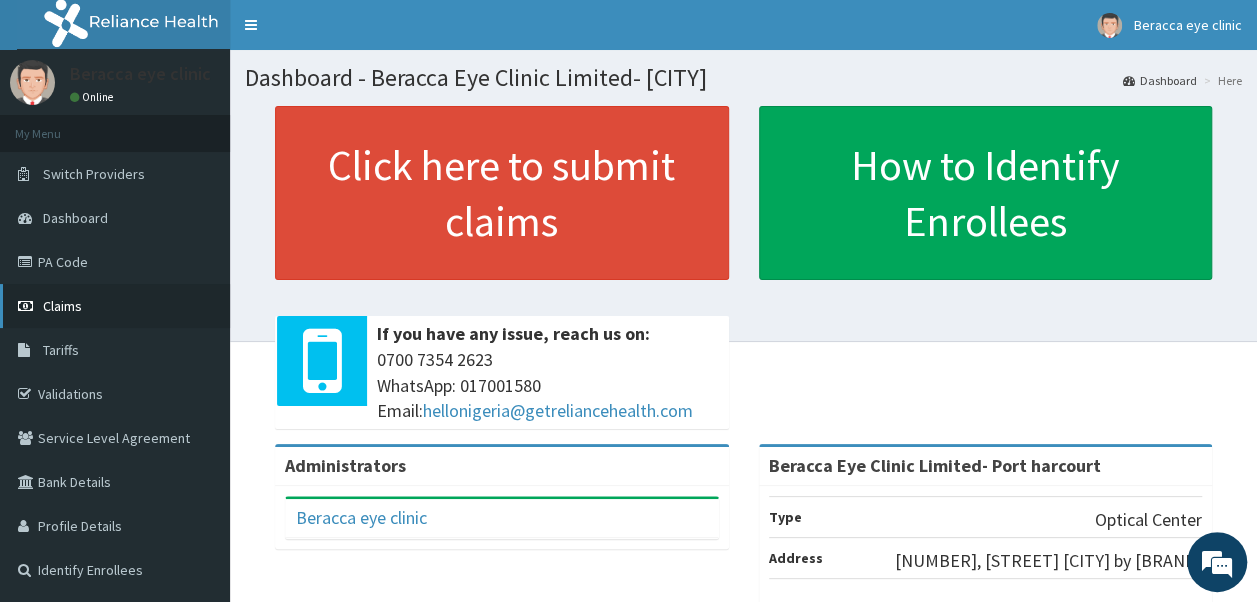 click on "Claims" at bounding box center [62, 306] 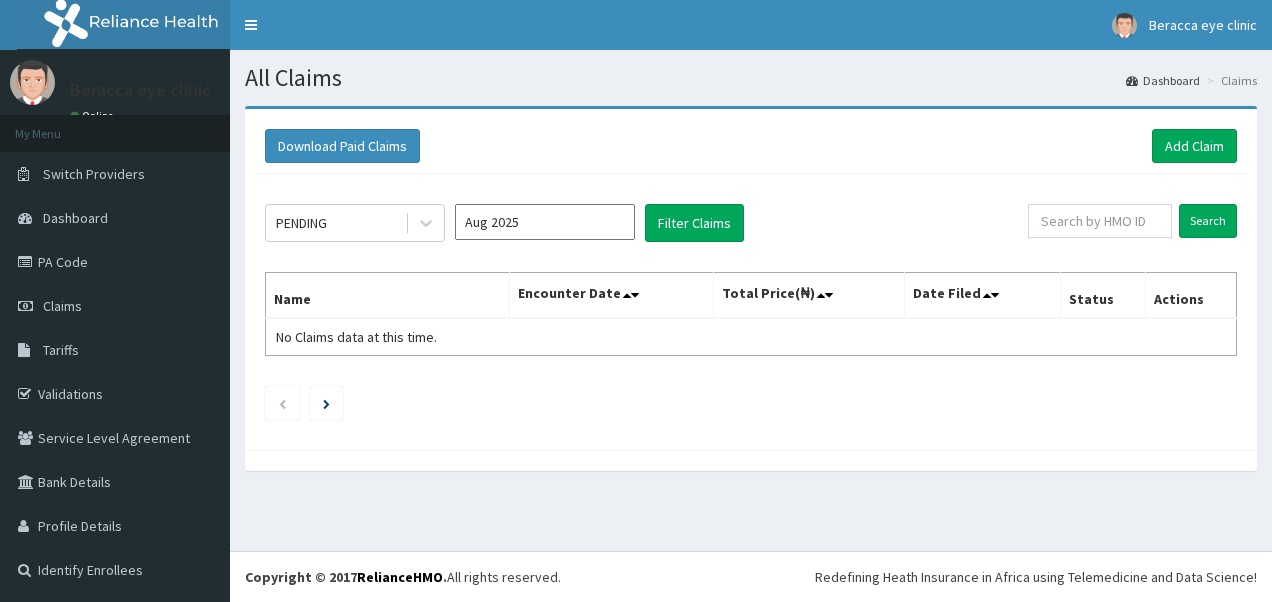 scroll, scrollTop: 0, scrollLeft: 0, axis: both 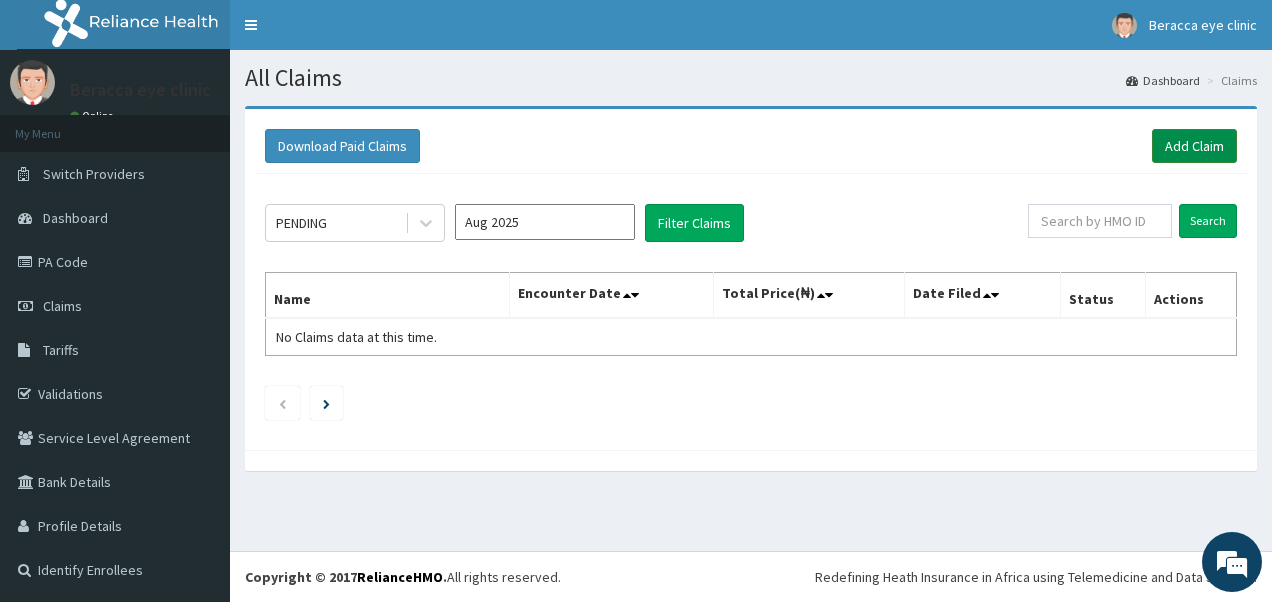 click on "Add Claim" at bounding box center (1194, 146) 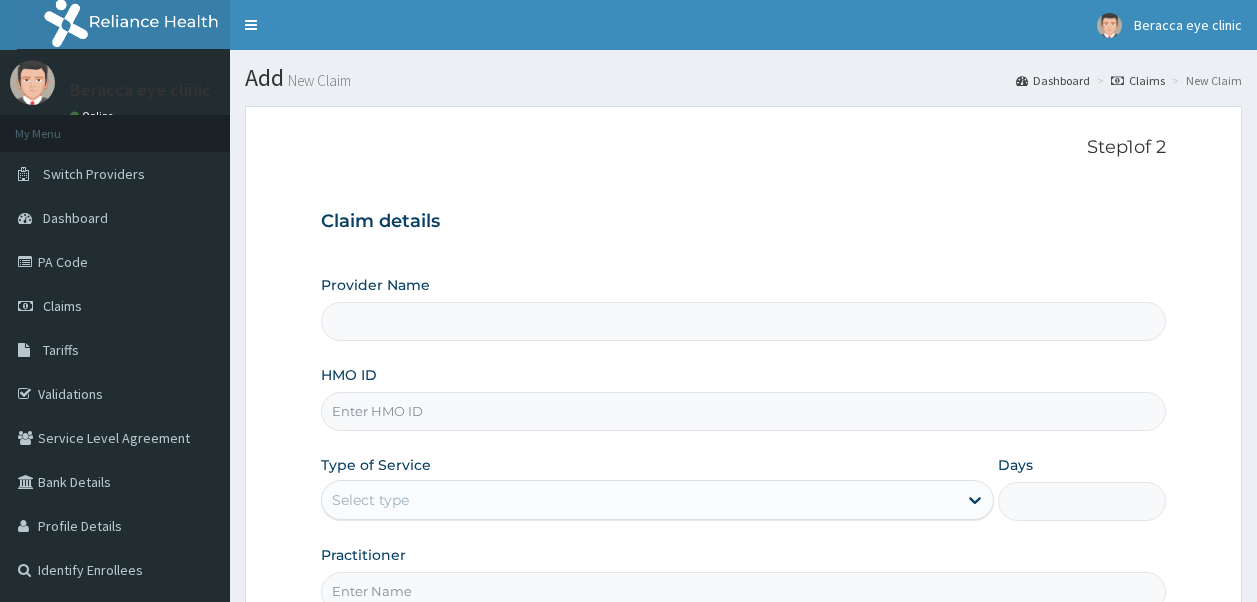 scroll, scrollTop: 0, scrollLeft: 0, axis: both 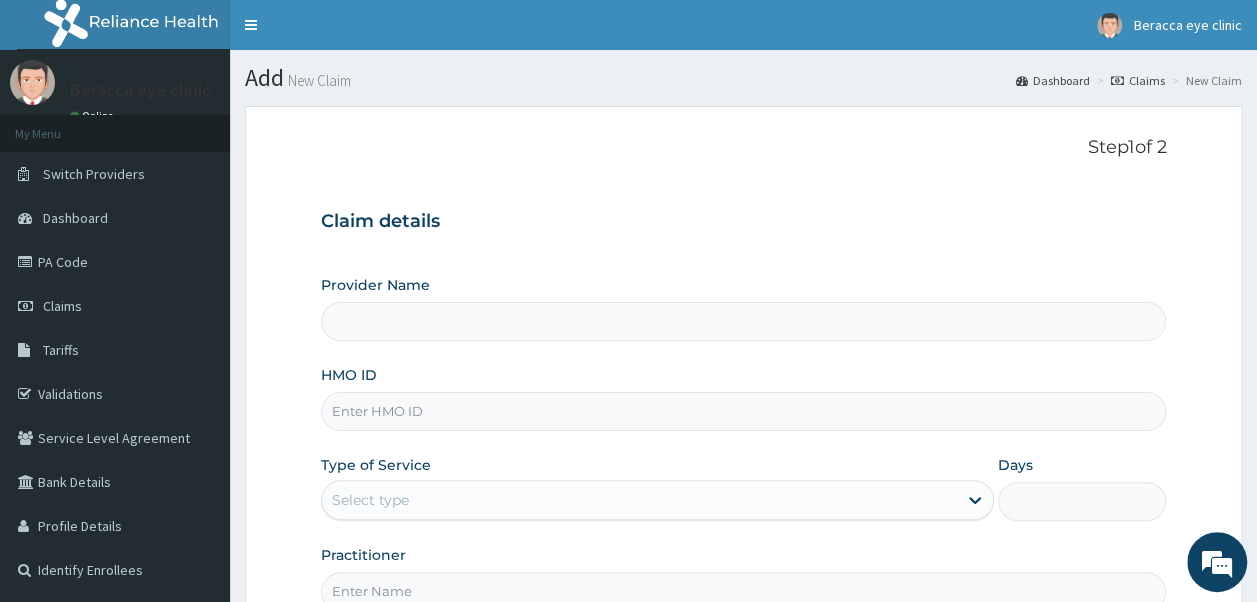 click on "HMO ID" at bounding box center [744, 411] 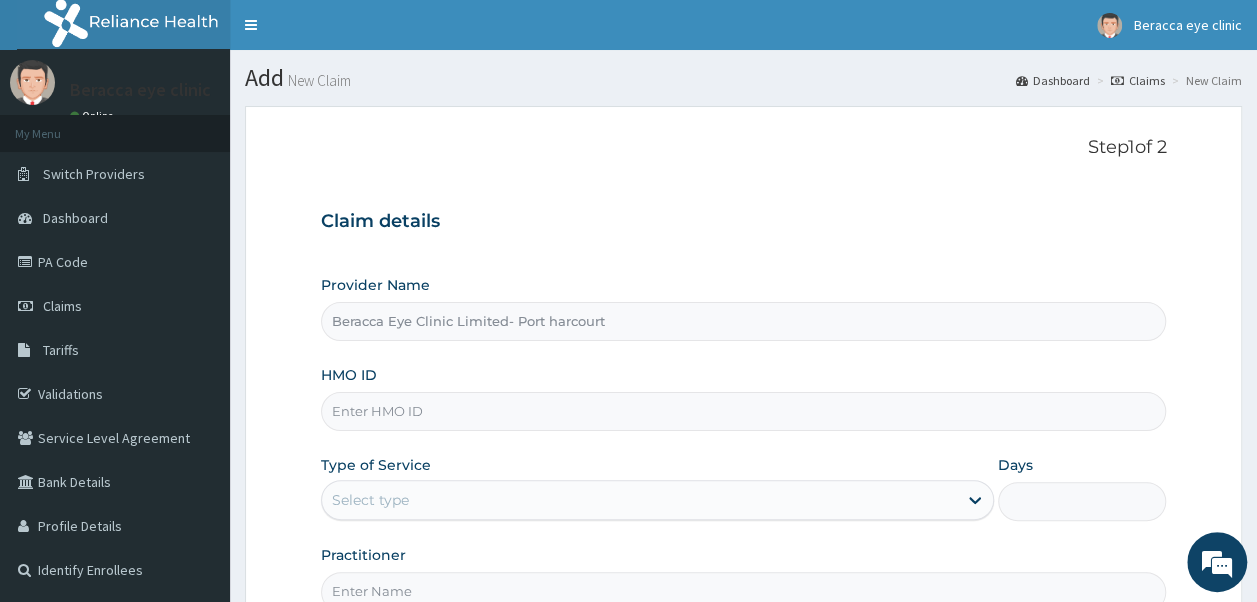 type on "z" 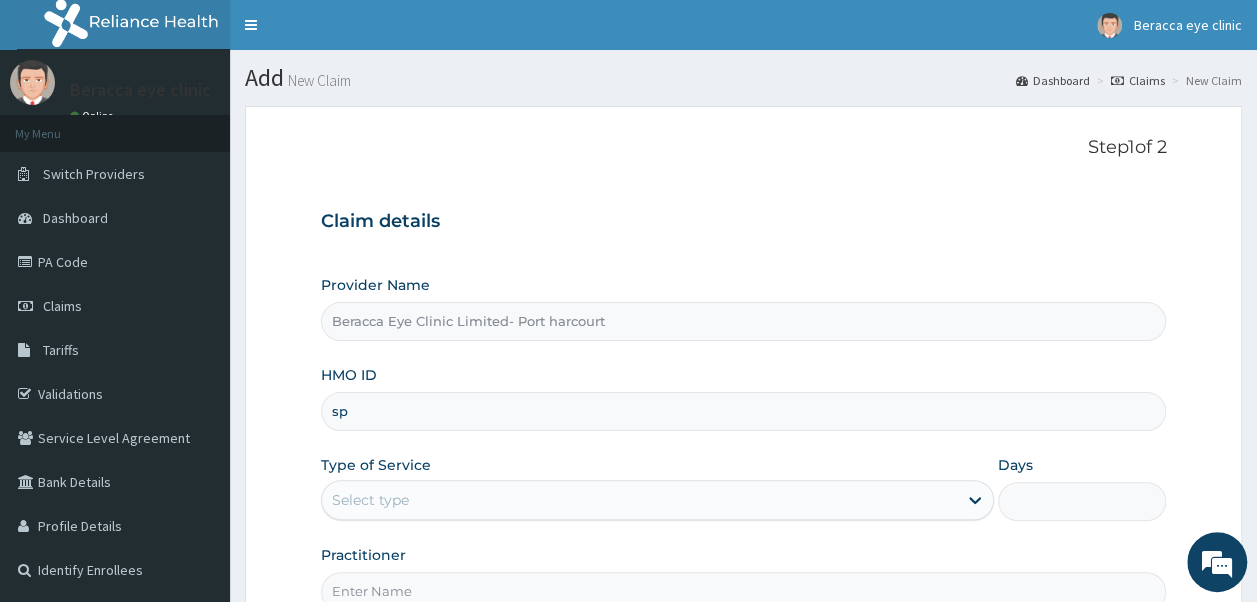 scroll, scrollTop: 0, scrollLeft: 0, axis: both 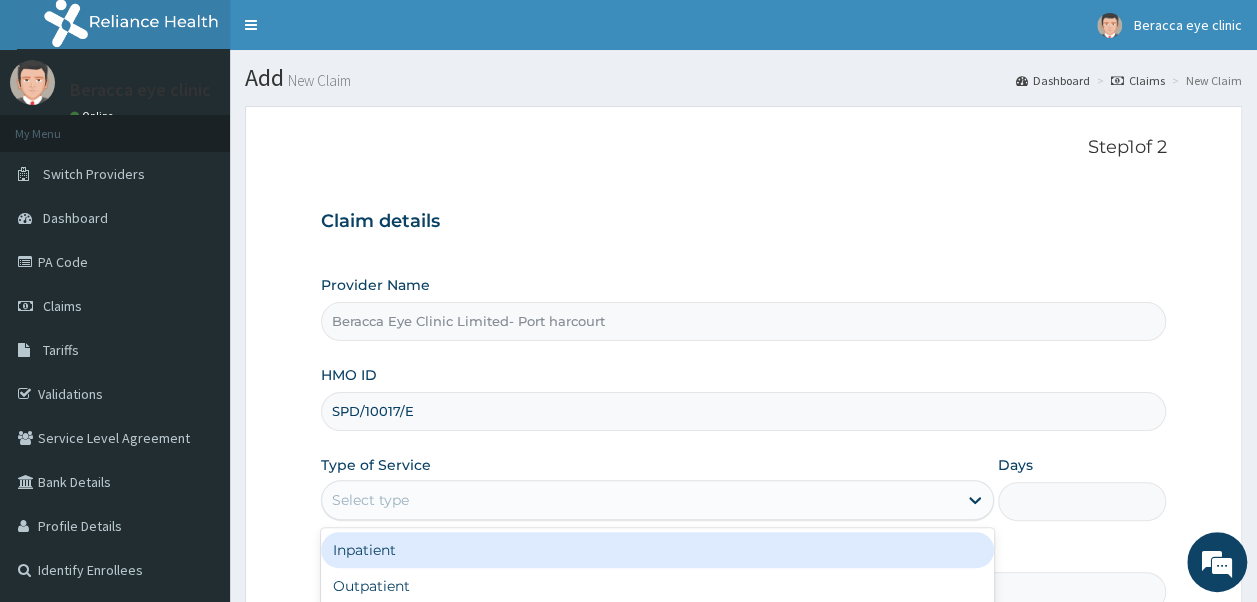 click on "Select type" at bounding box center [639, 500] 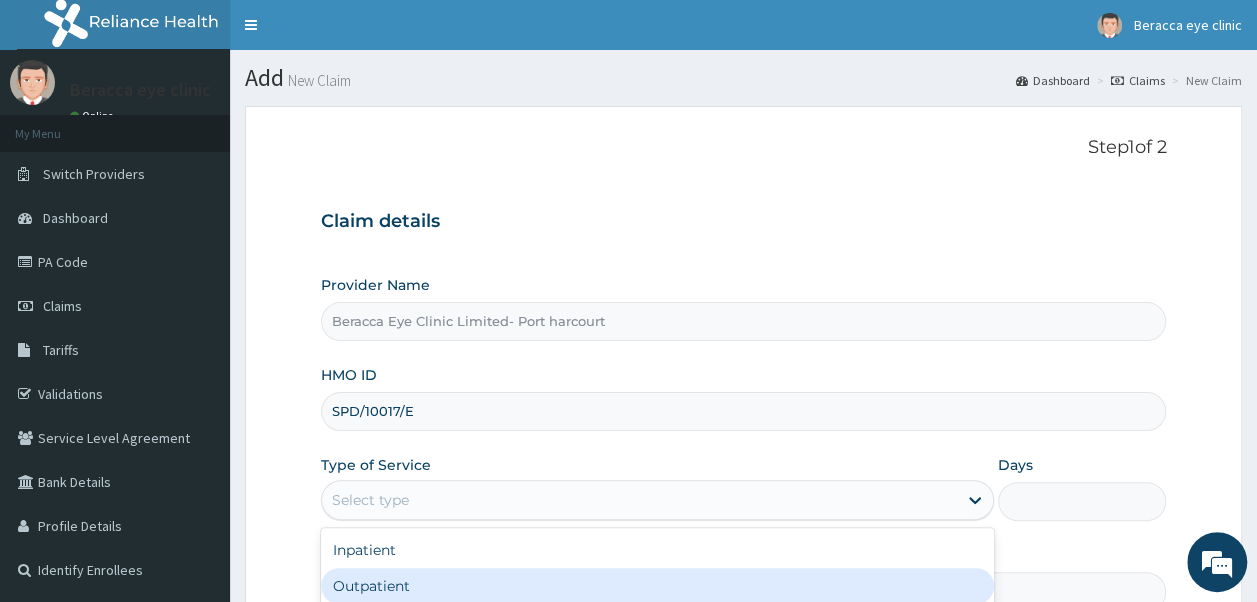 click on "Outpatient" at bounding box center (657, 586) 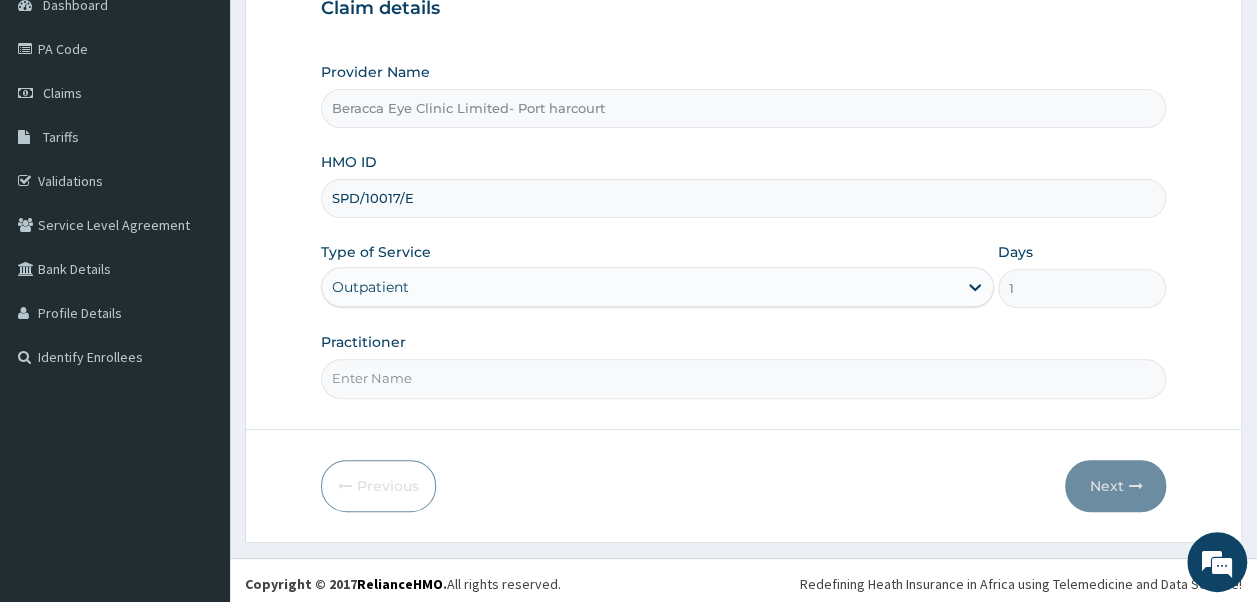 scroll, scrollTop: 216, scrollLeft: 0, axis: vertical 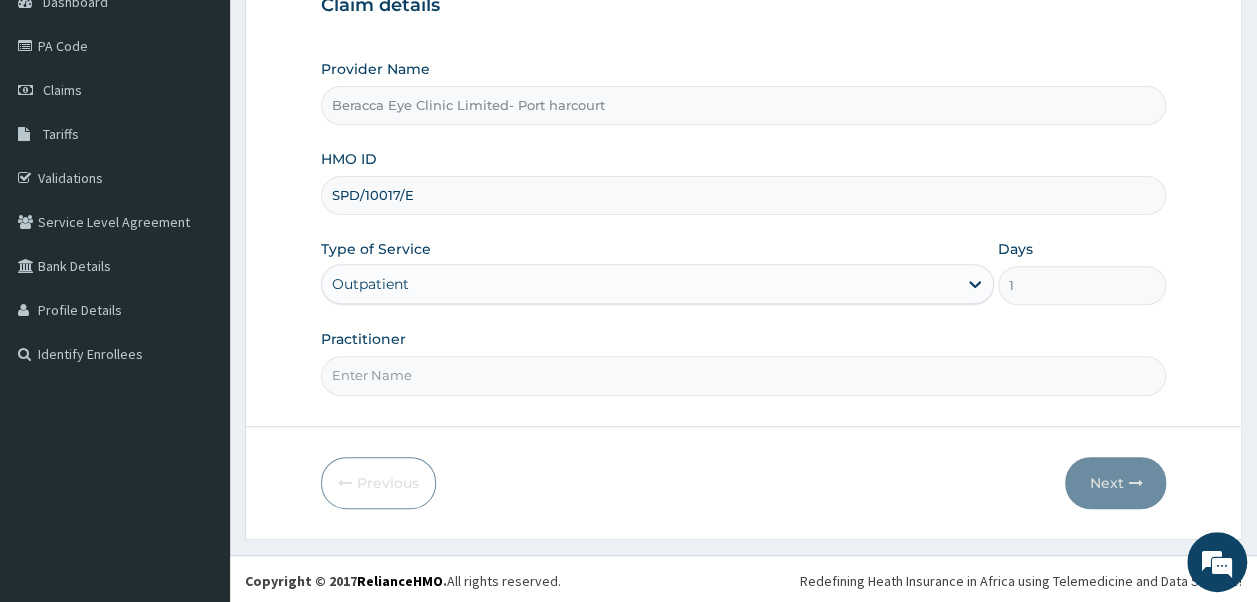 click on "Practitioner" at bounding box center [744, 375] 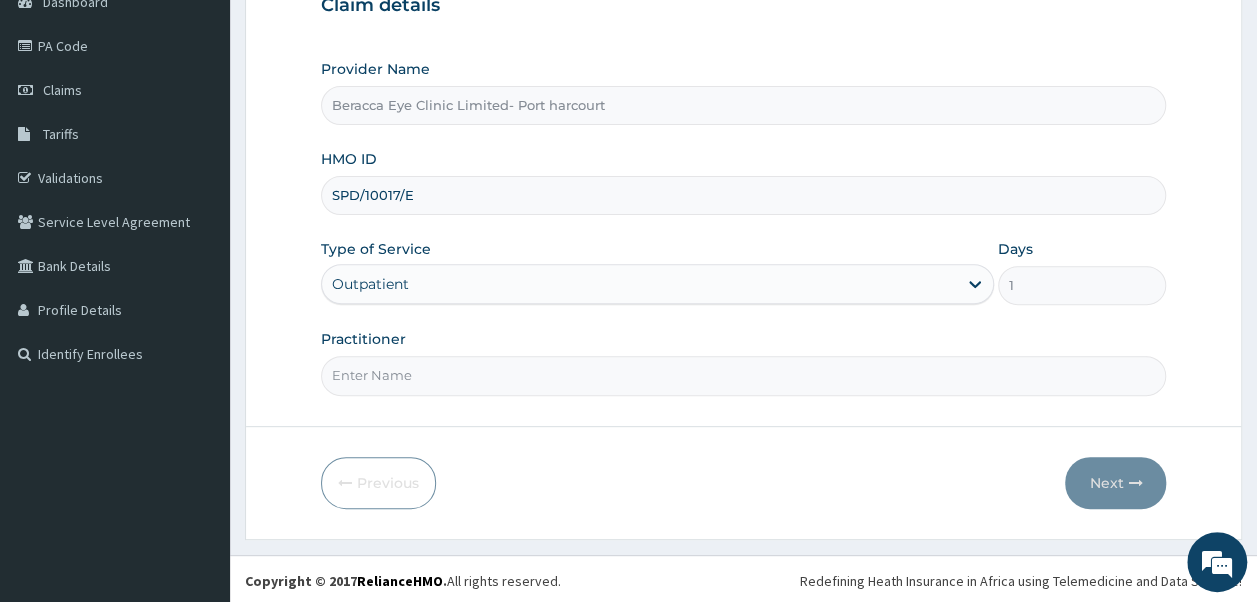 type on "Dr. [LAST]" 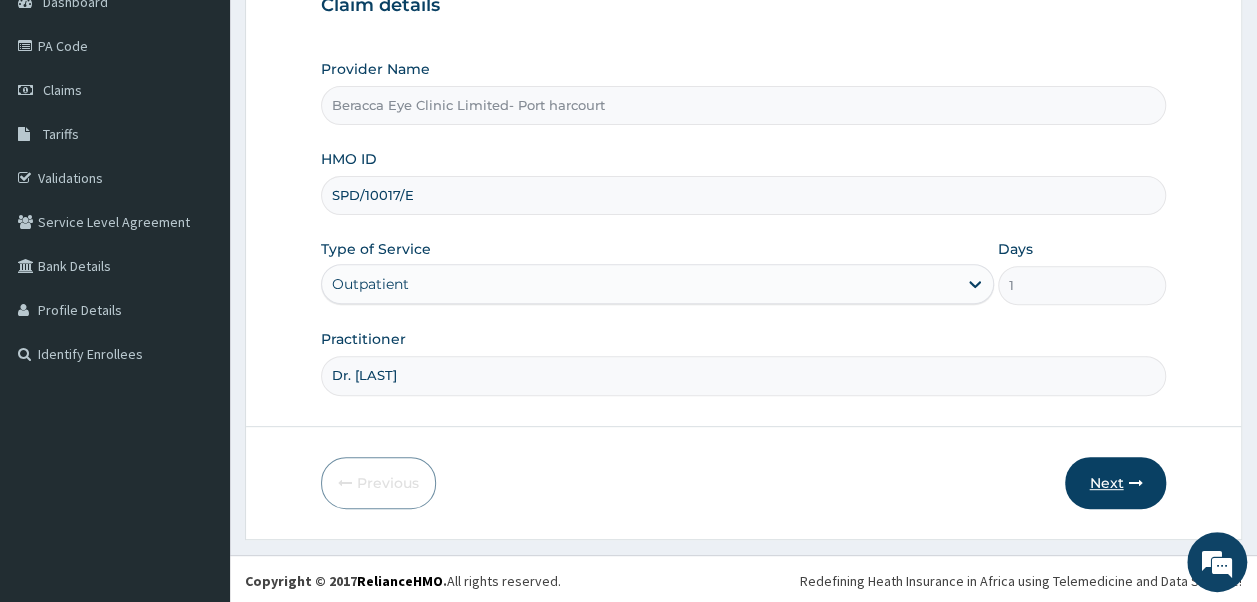 click on "Next" at bounding box center [1115, 483] 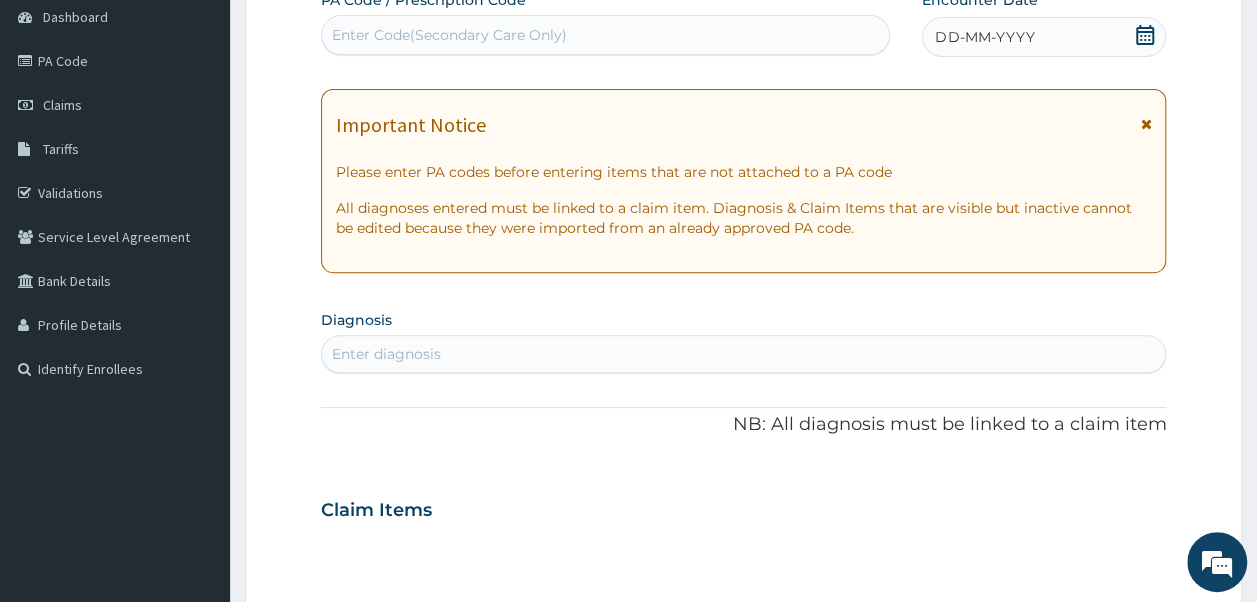scroll, scrollTop: 0, scrollLeft: 0, axis: both 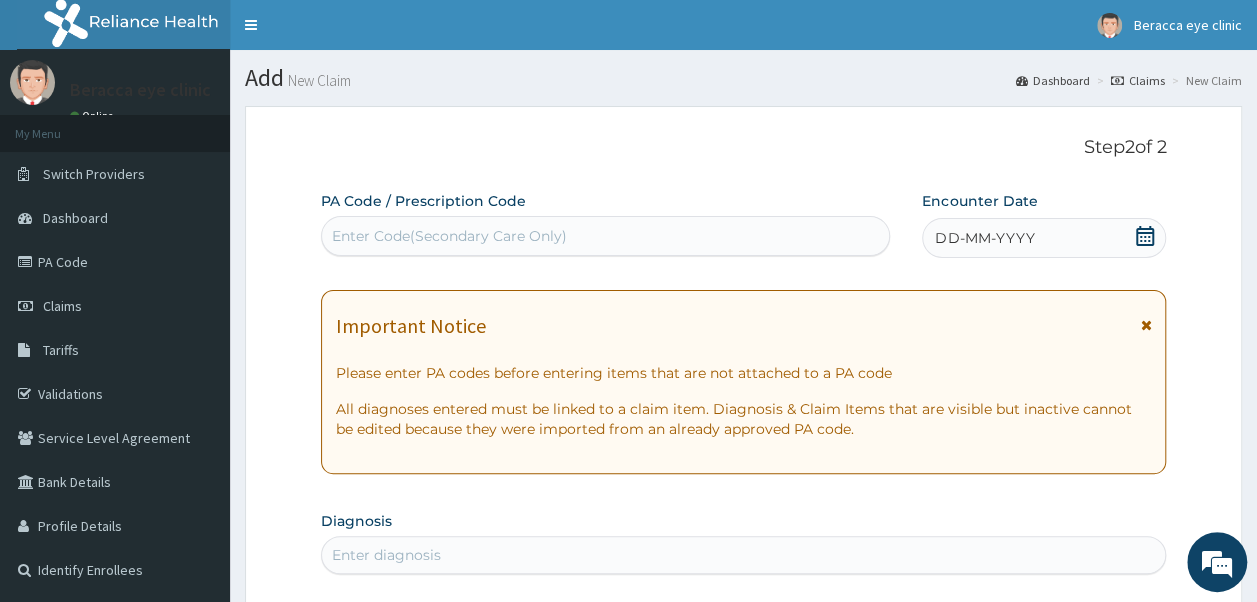 click on "Enter Code(Secondary Care Only)" at bounding box center (606, 236) 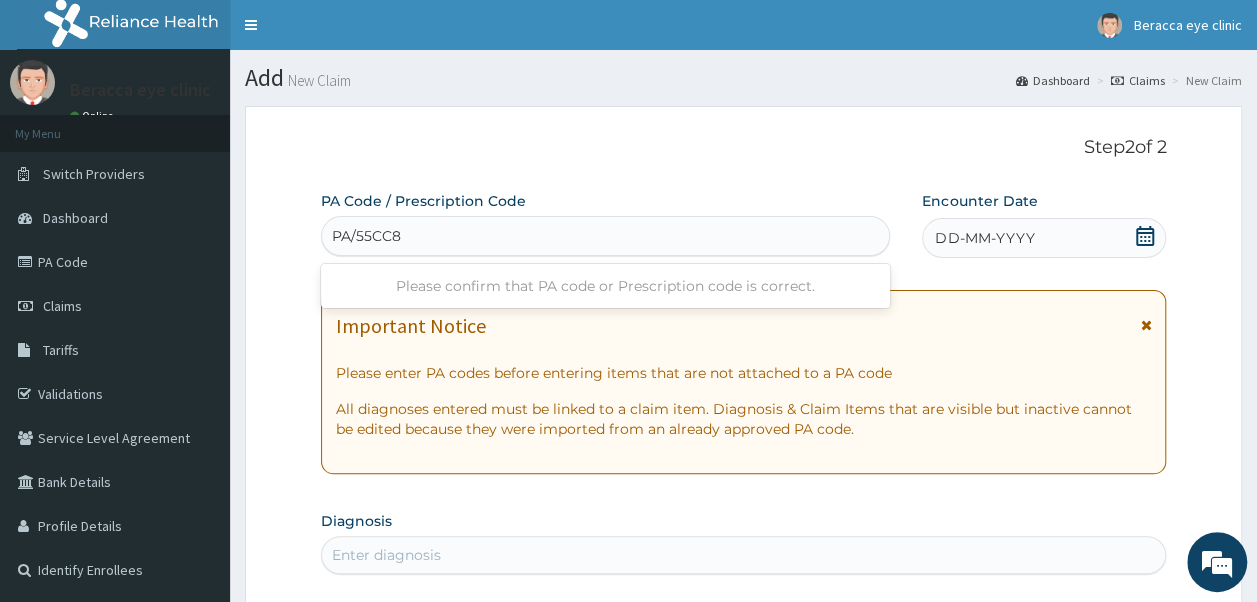 type on "PA/55CC85" 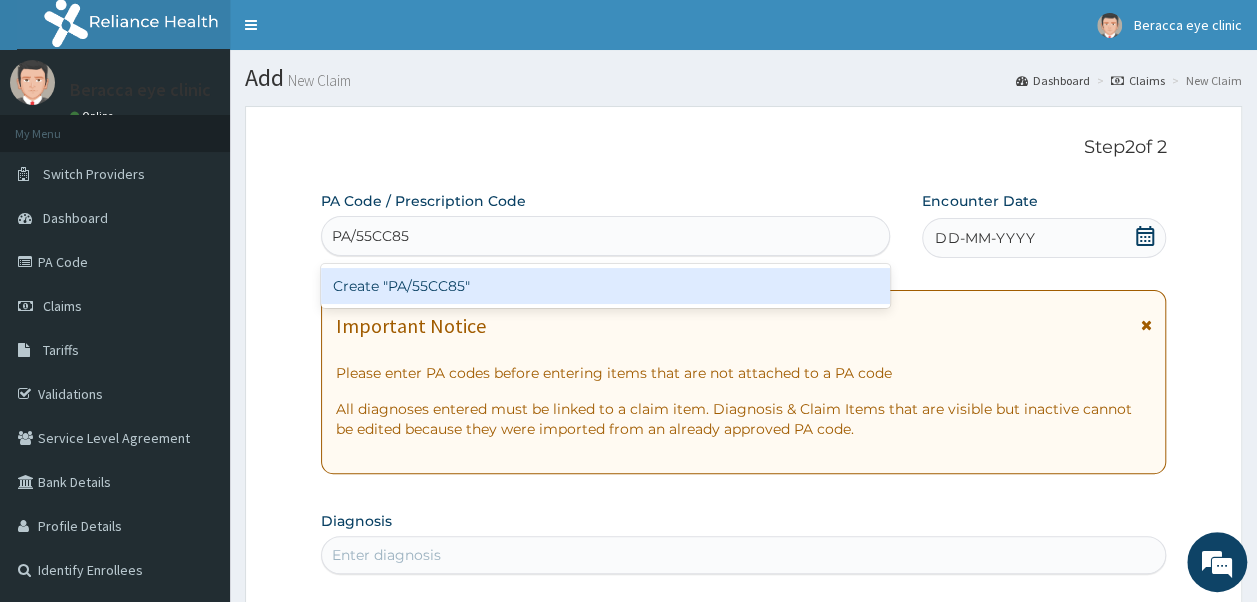 click on "Create "PA/55CC85"" at bounding box center (606, 286) 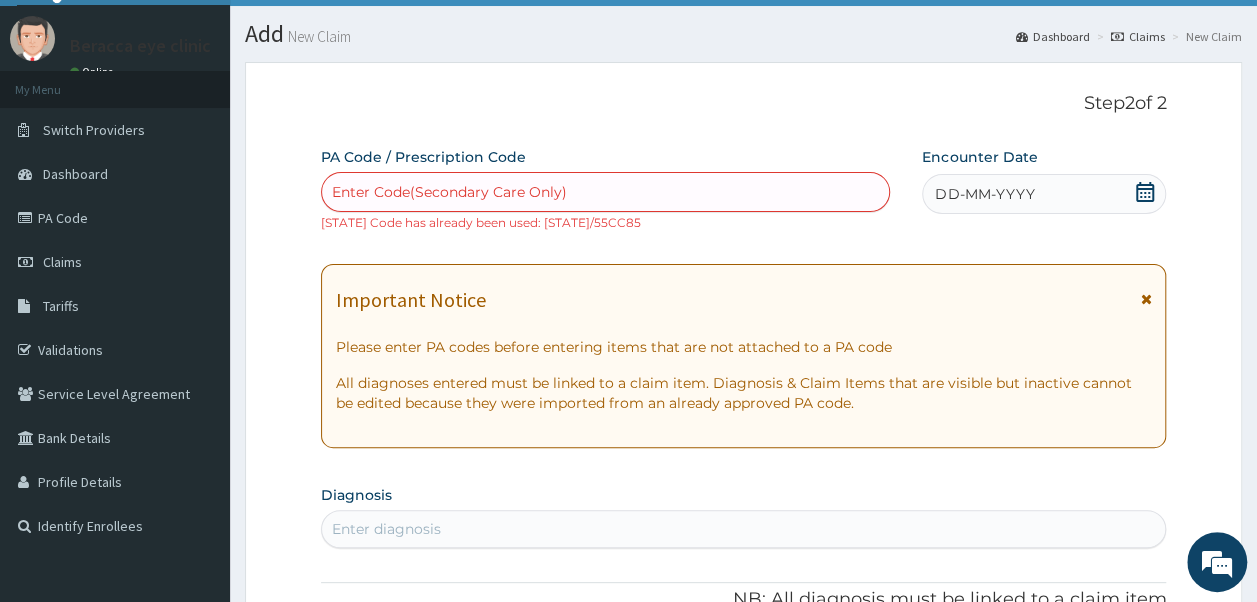scroll, scrollTop: 0, scrollLeft: 0, axis: both 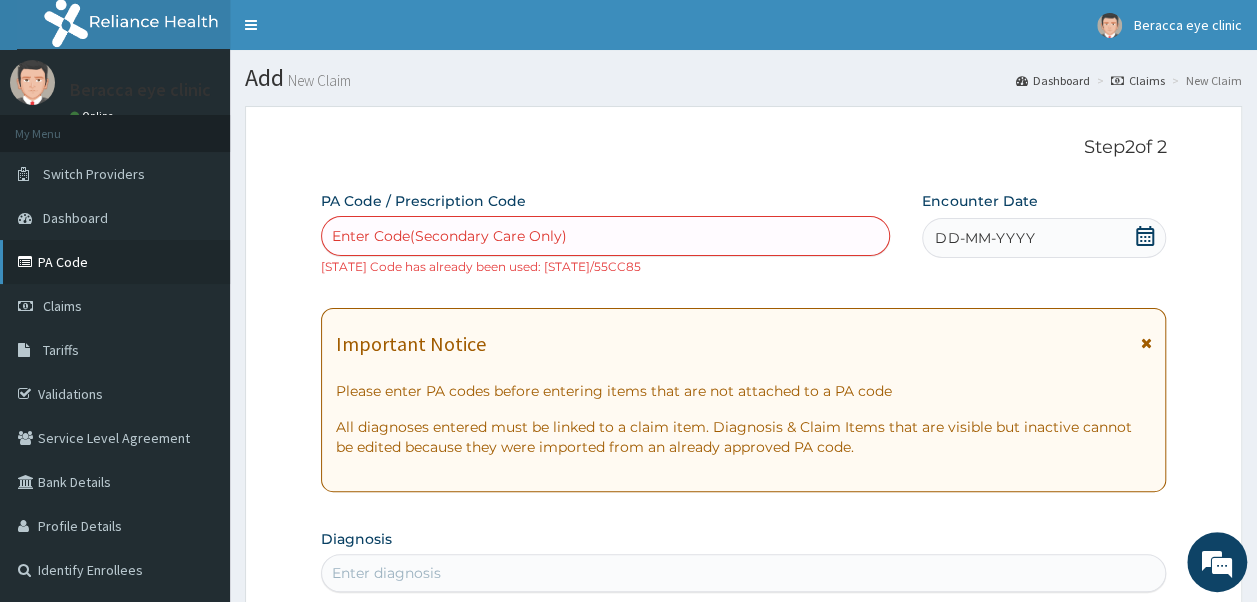 click on "PA Code" at bounding box center [115, 262] 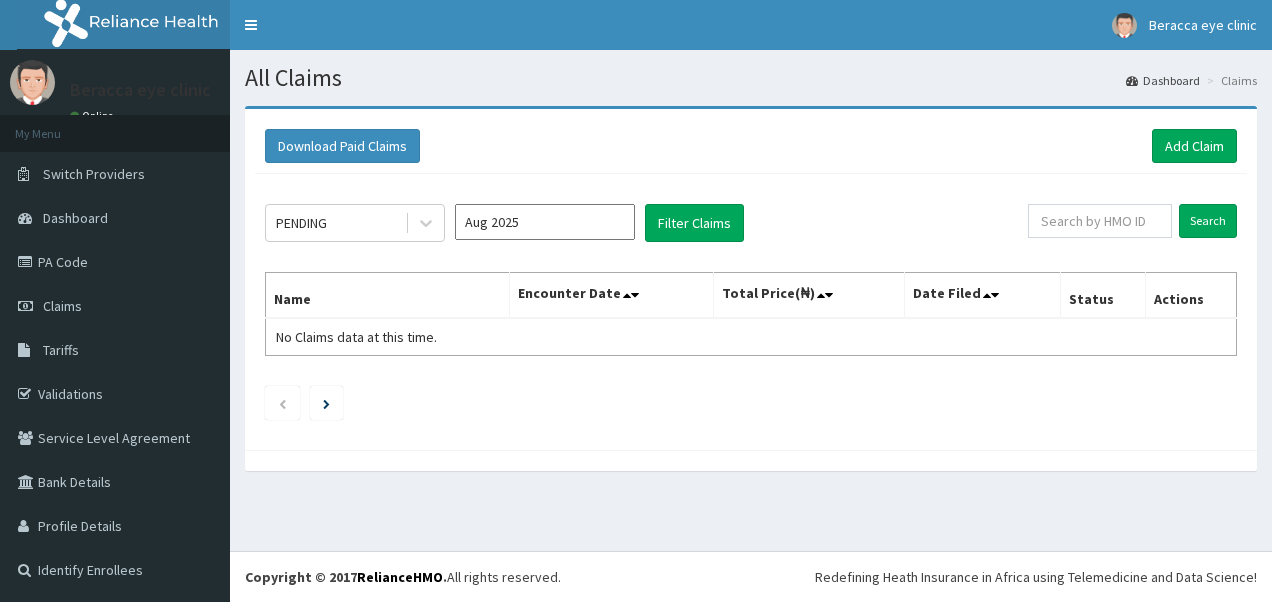 scroll, scrollTop: 0, scrollLeft: 0, axis: both 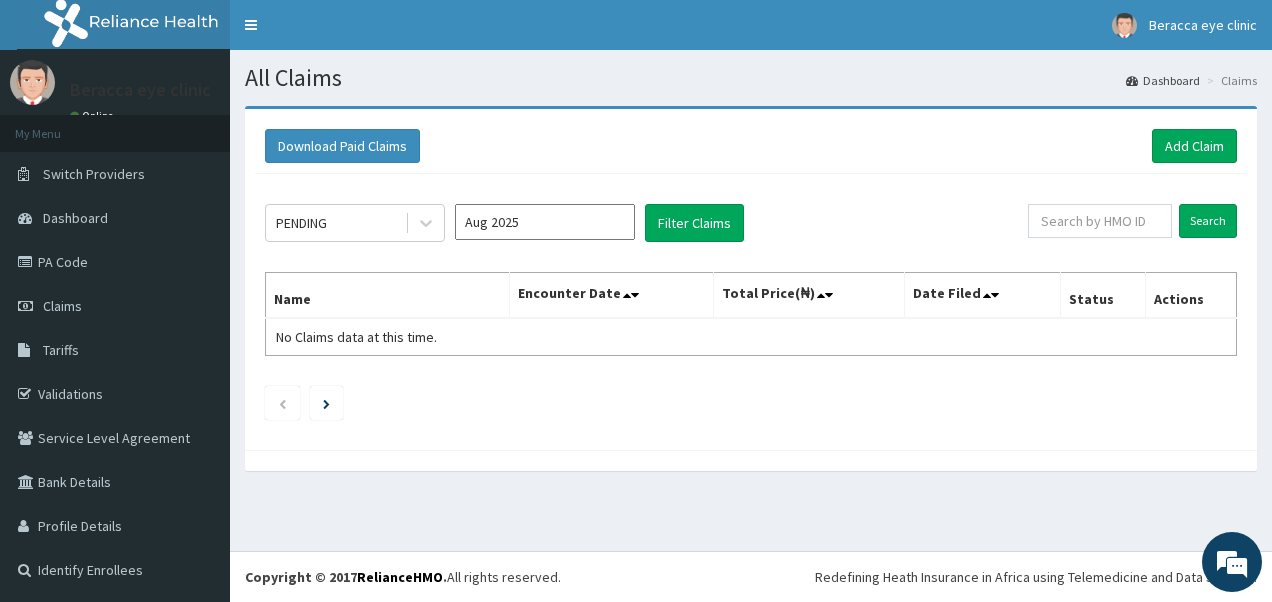 click on "Aug 2025" at bounding box center (545, 222) 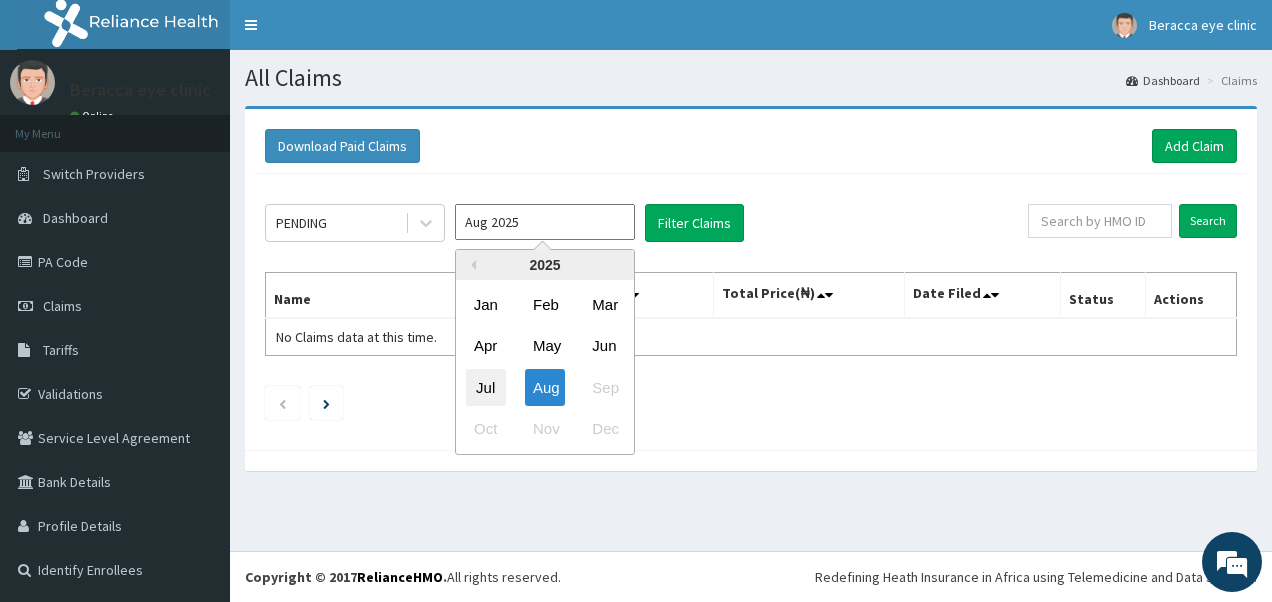 click on "Jul" at bounding box center [486, 387] 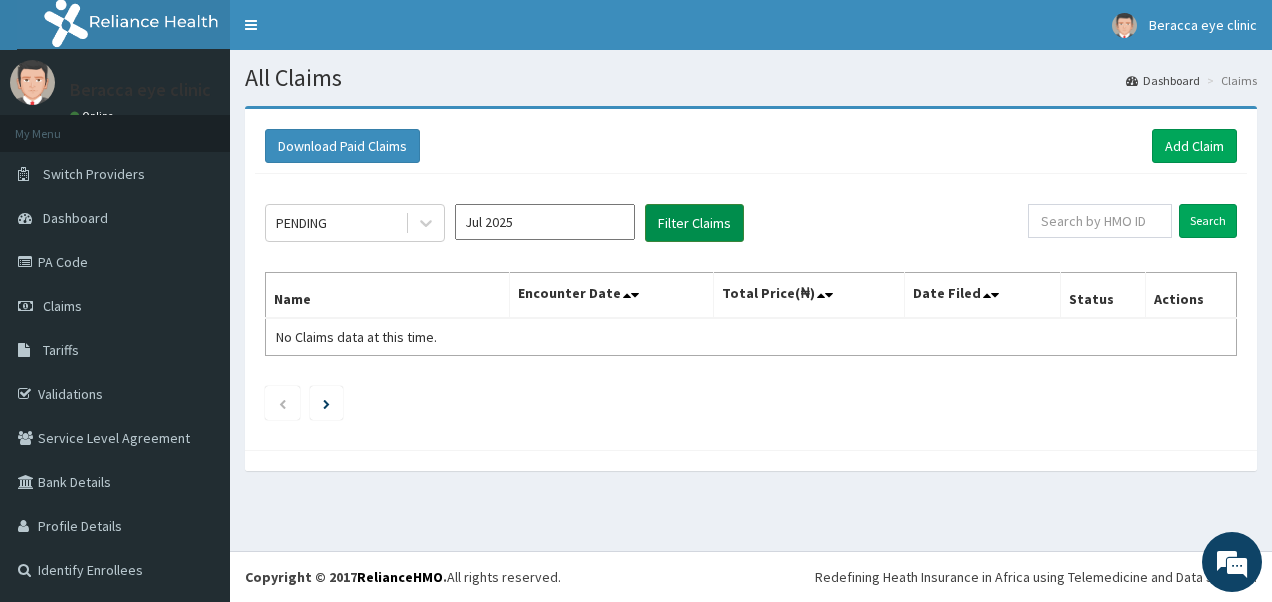 click on "Filter Claims" at bounding box center [694, 223] 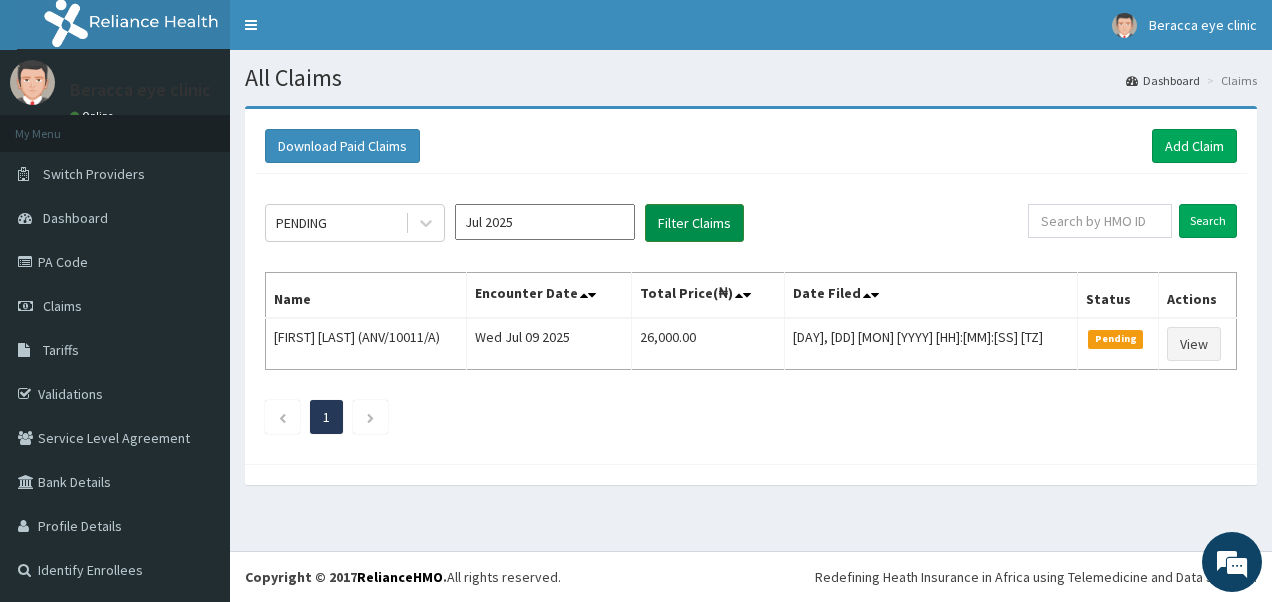 scroll, scrollTop: 0, scrollLeft: 0, axis: both 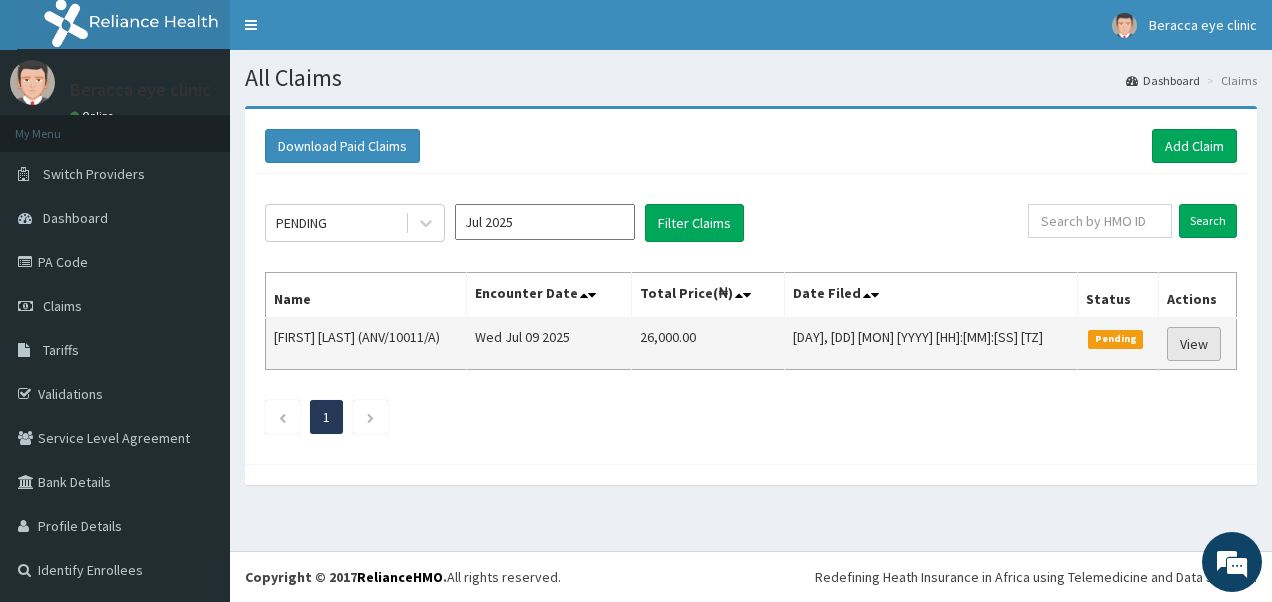 click on "View" at bounding box center (1194, 344) 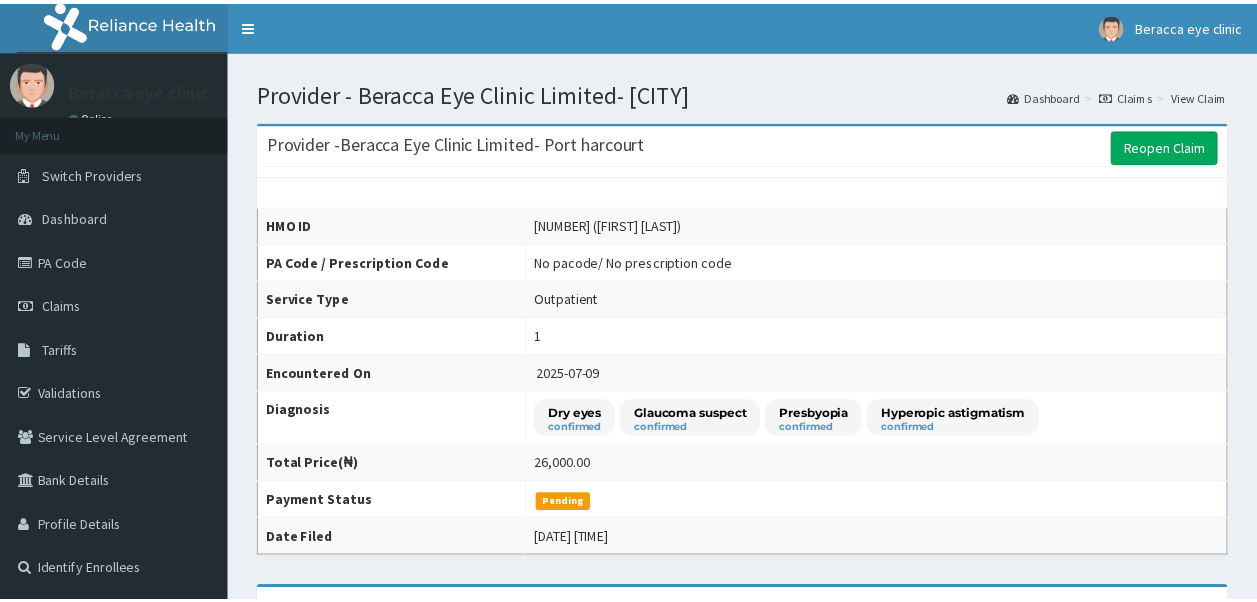 scroll, scrollTop: 0, scrollLeft: 0, axis: both 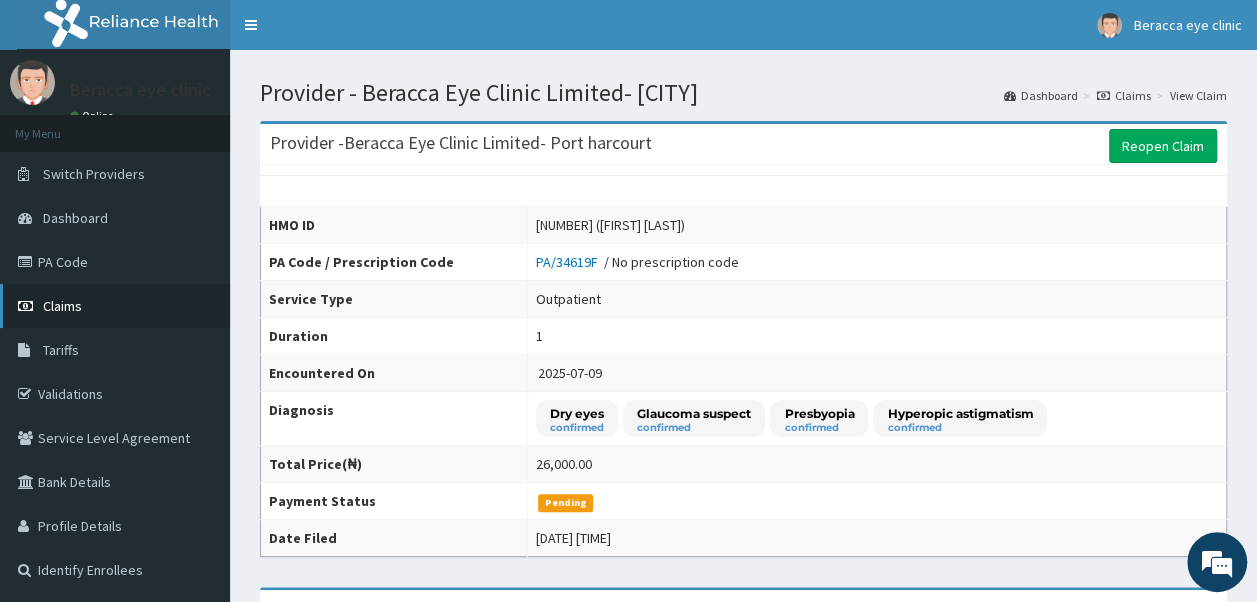 click on "Claims" at bounding box center [62, 306] 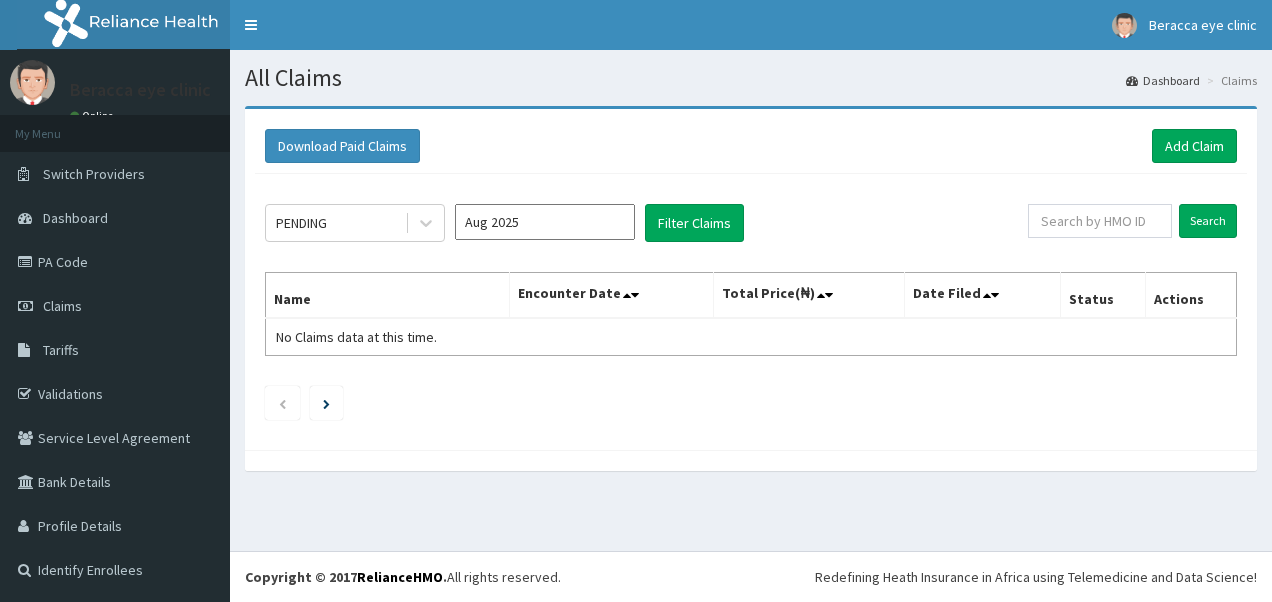 scroll, scrollTop: 0, scrollLeft: 0, axis: both 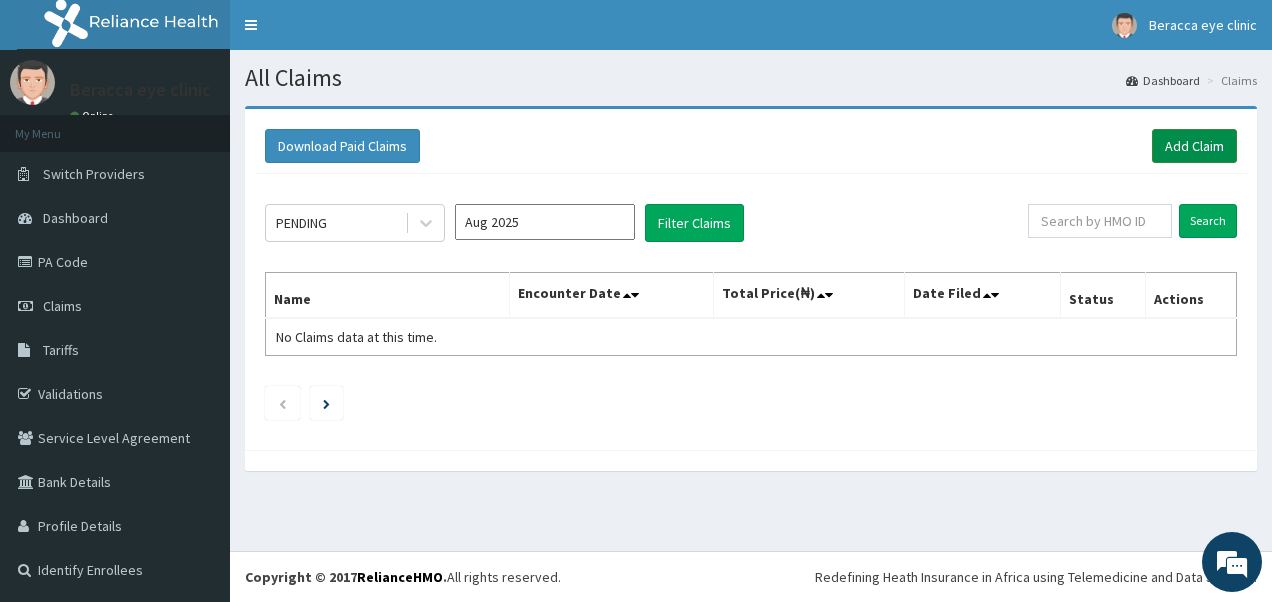 click on "Add Claim" at bounding box center [1194, 146] 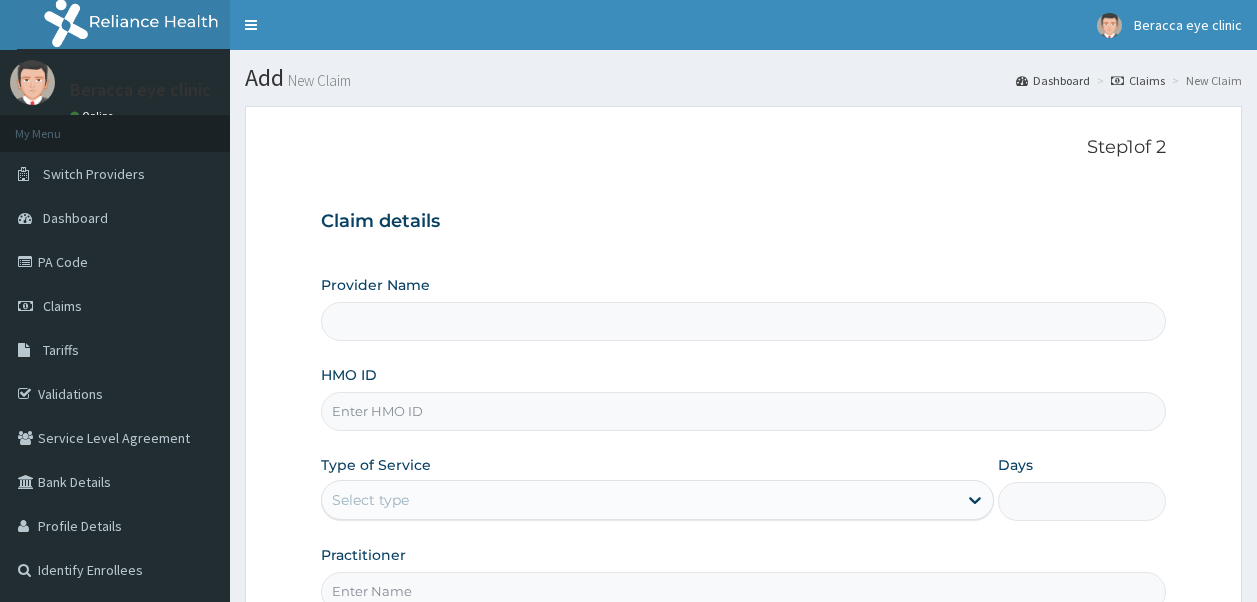 scroll, scrollTop: 0, scrollLeft: 0, axis: both 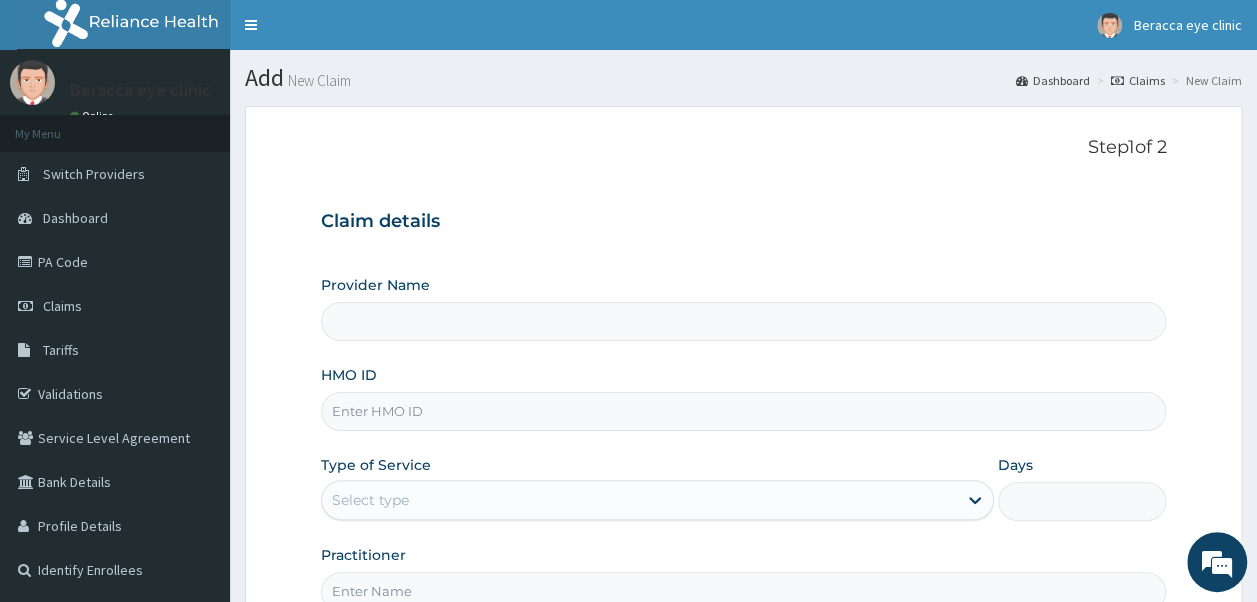 type on "Beracca Eye Clinic Limited- Port harcourt" 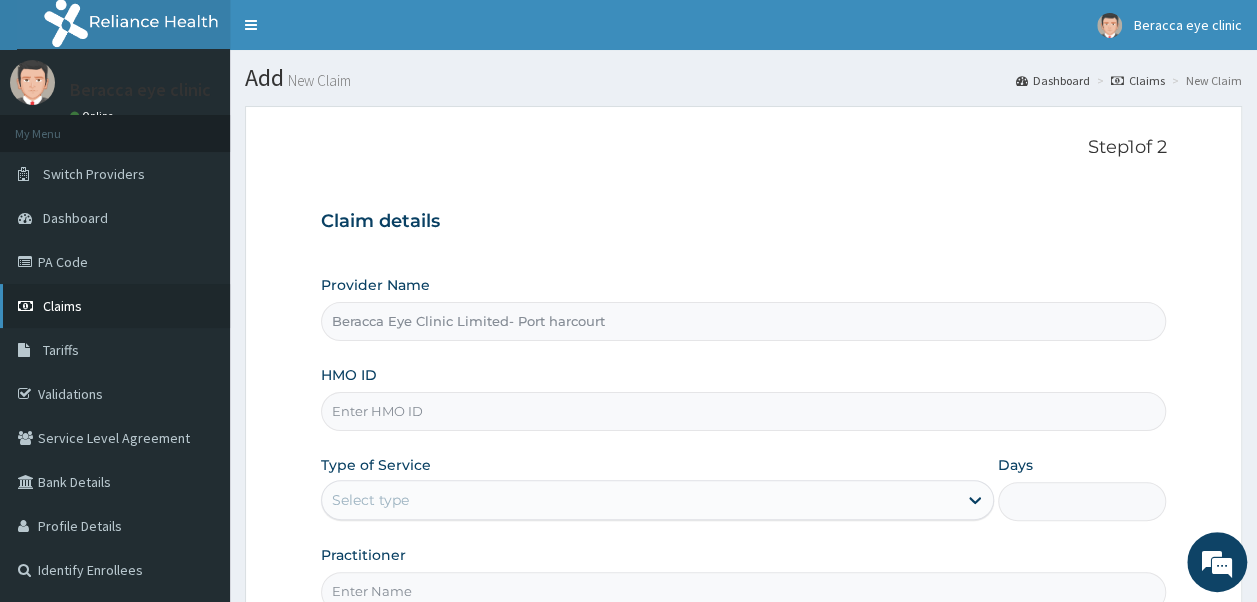 click on "Claims" at bounding box center (62, 306) 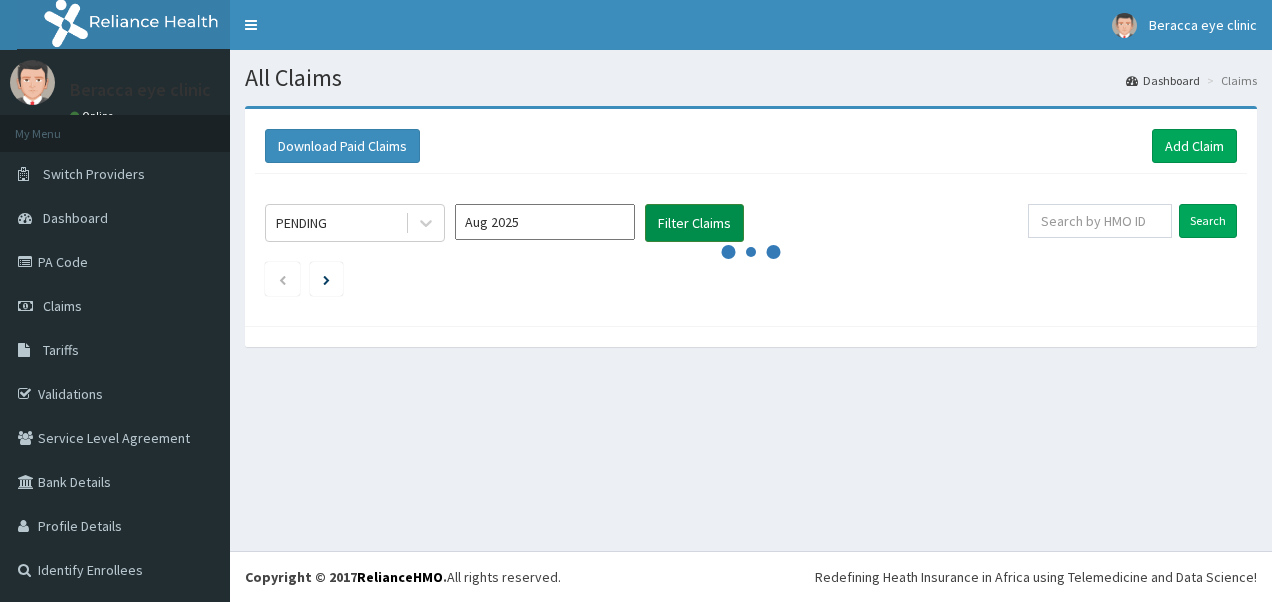 scroll, scrollTop: 0, scrollLeft: 0, axis: both 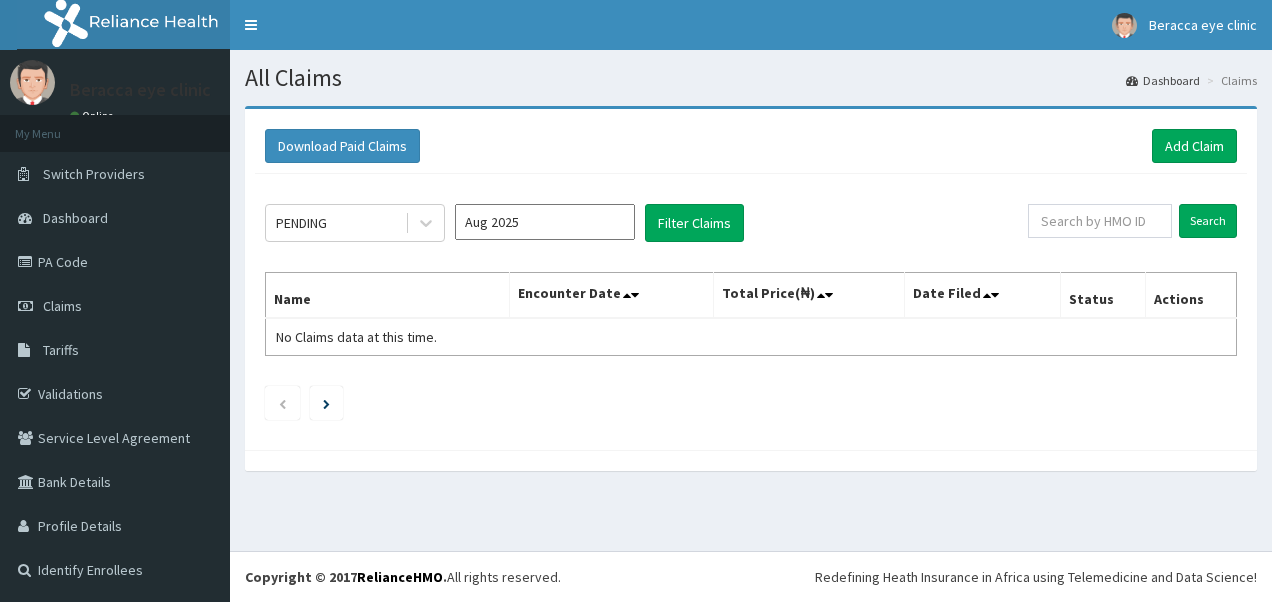 click on "Aug 2025" at bounding box center [545, 222] 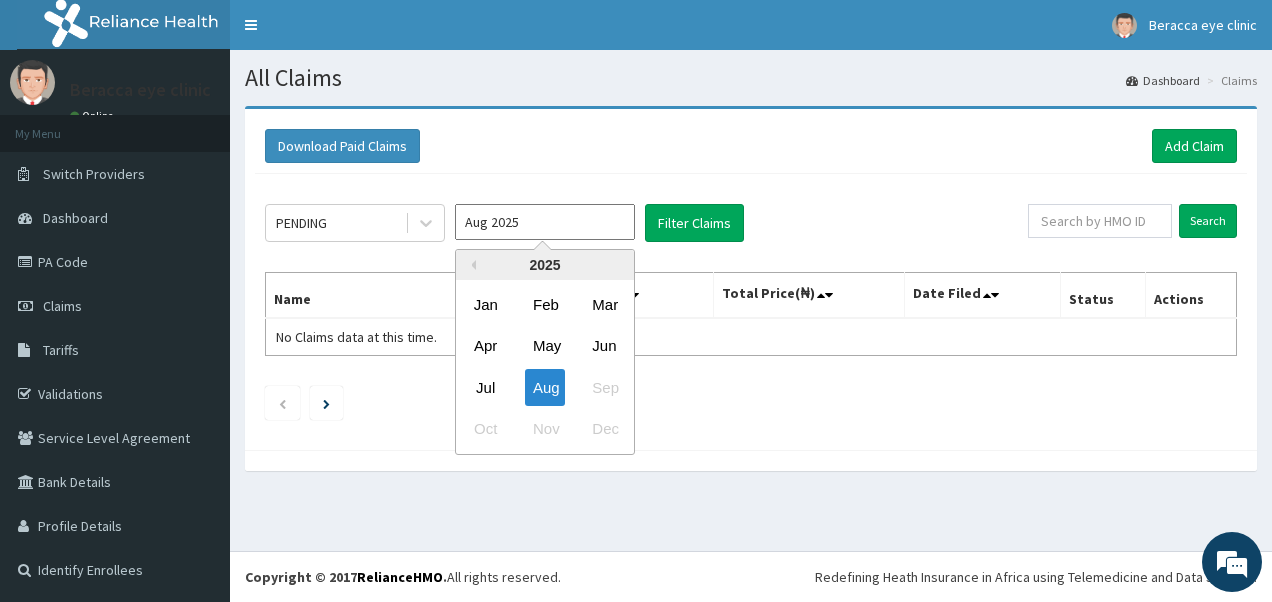 click on "Jul" at bounding box center [486, 387] 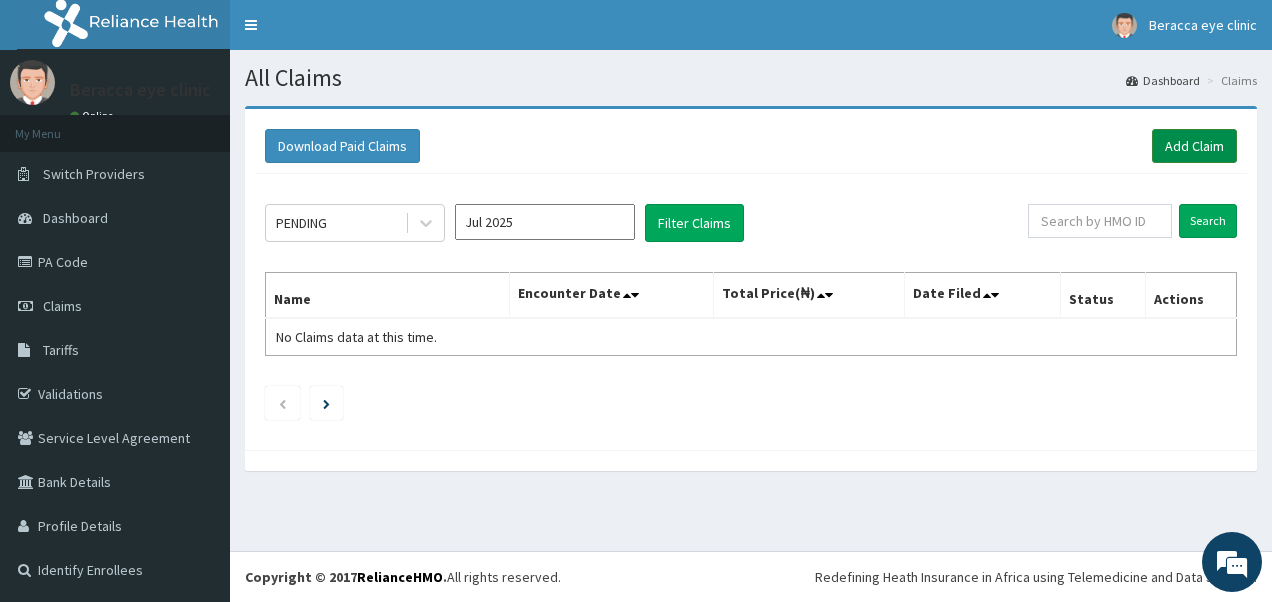 click on "Add Claim" at bounding box center [1194, 146] 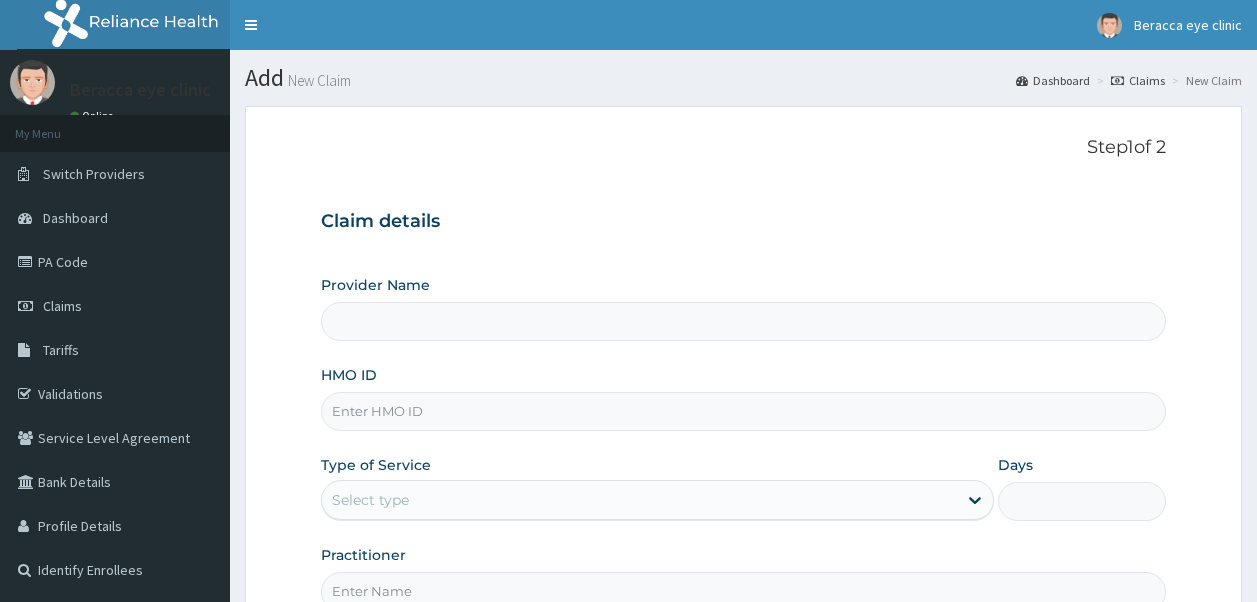 scroll, scrollTop: 0, scrollLeft: 0, axis: both 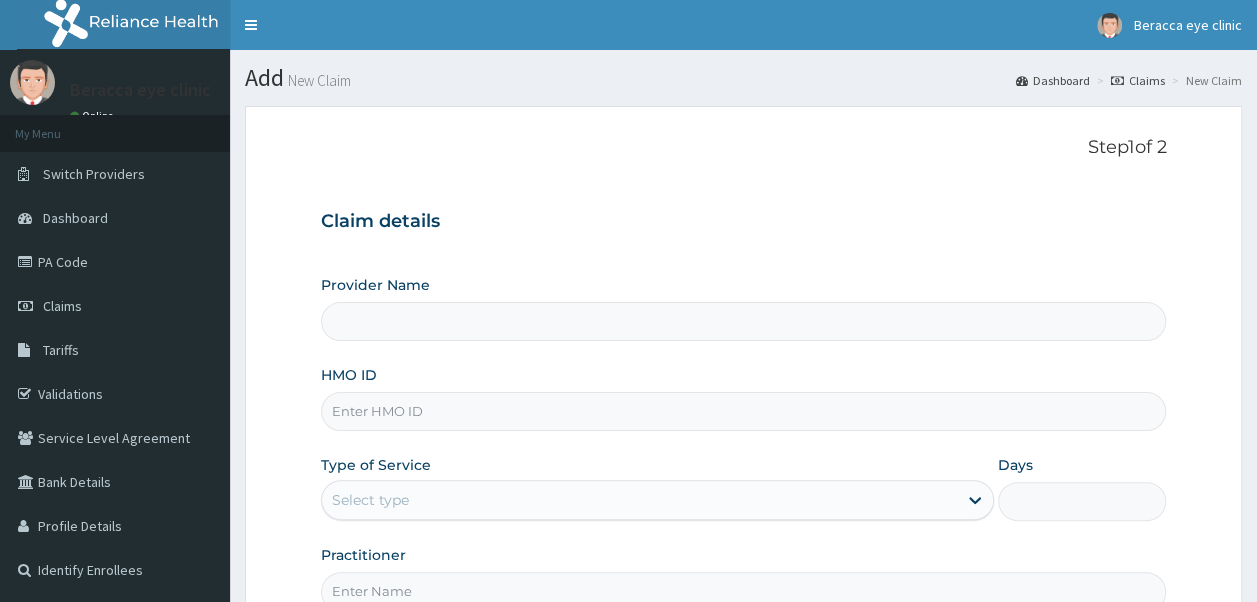 type on "Beracca Eye Clinic Limited- Port harcourt" 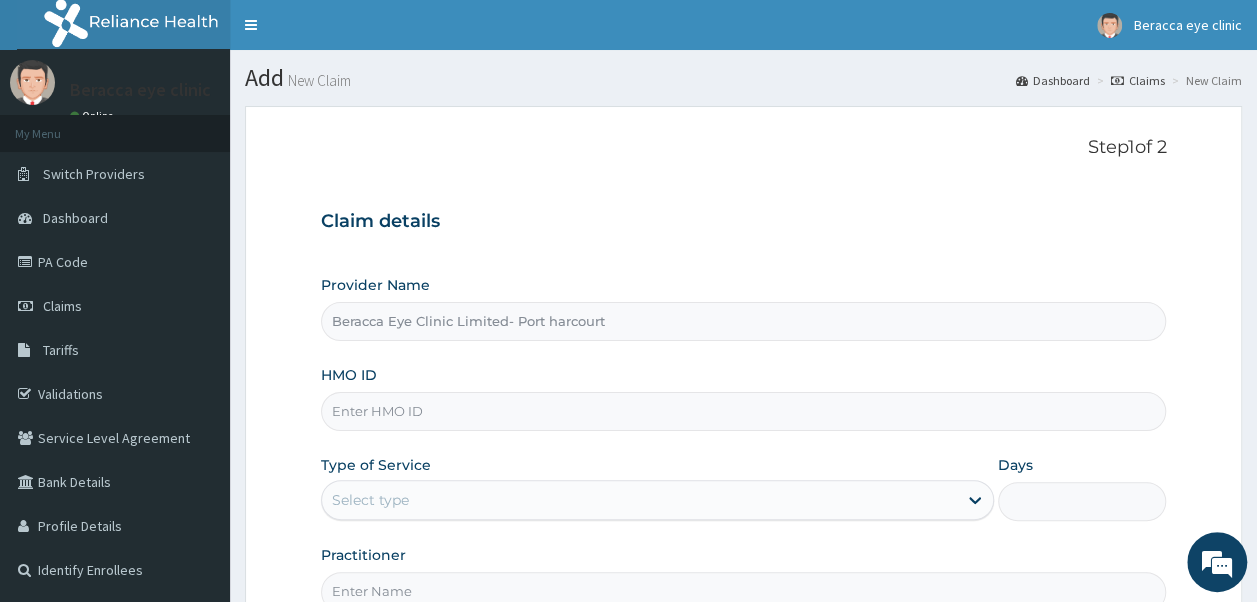 click on "HMO ID" at bounding box center [744, 411] 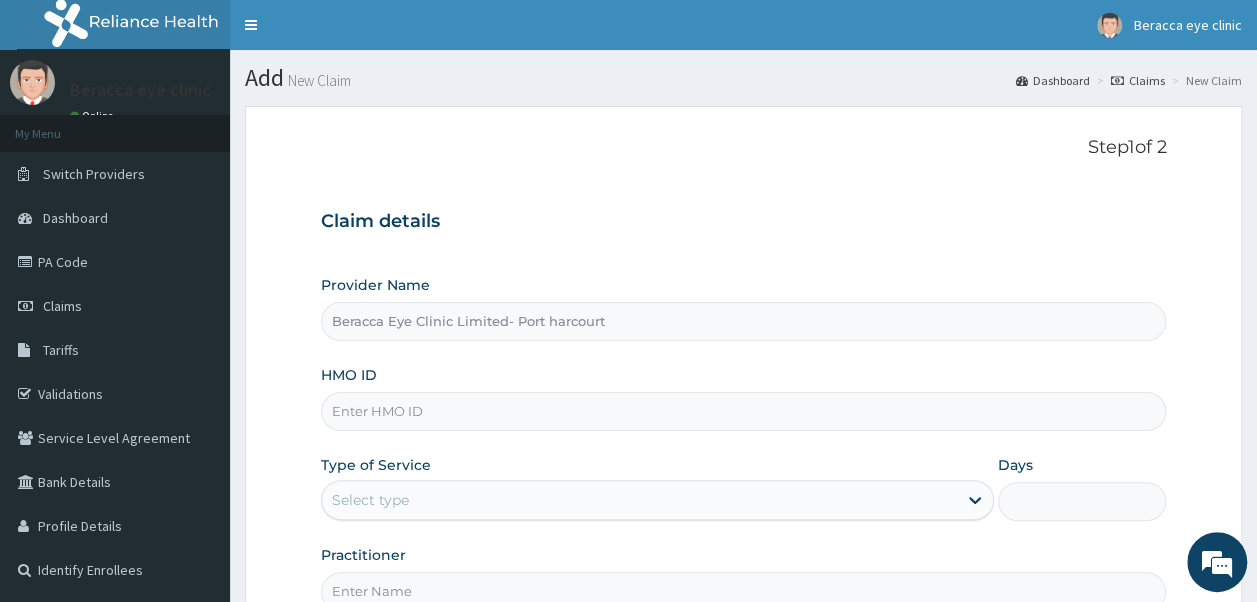 scroll, scrollTop: 0, scrollLeft: 0, axis: both 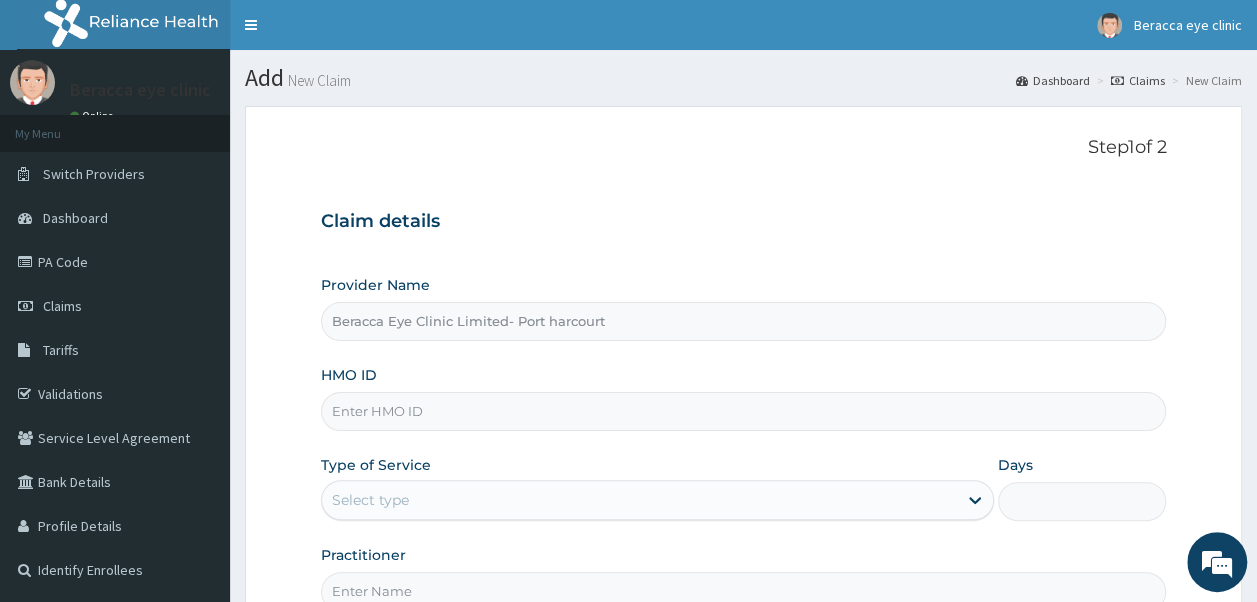 click on "Claim details Provider Name Beracca Eye Clinic Limited- Port harcourt HMO ID Type of Service Select type Days Practitioner" at bounding box center [744, 401] 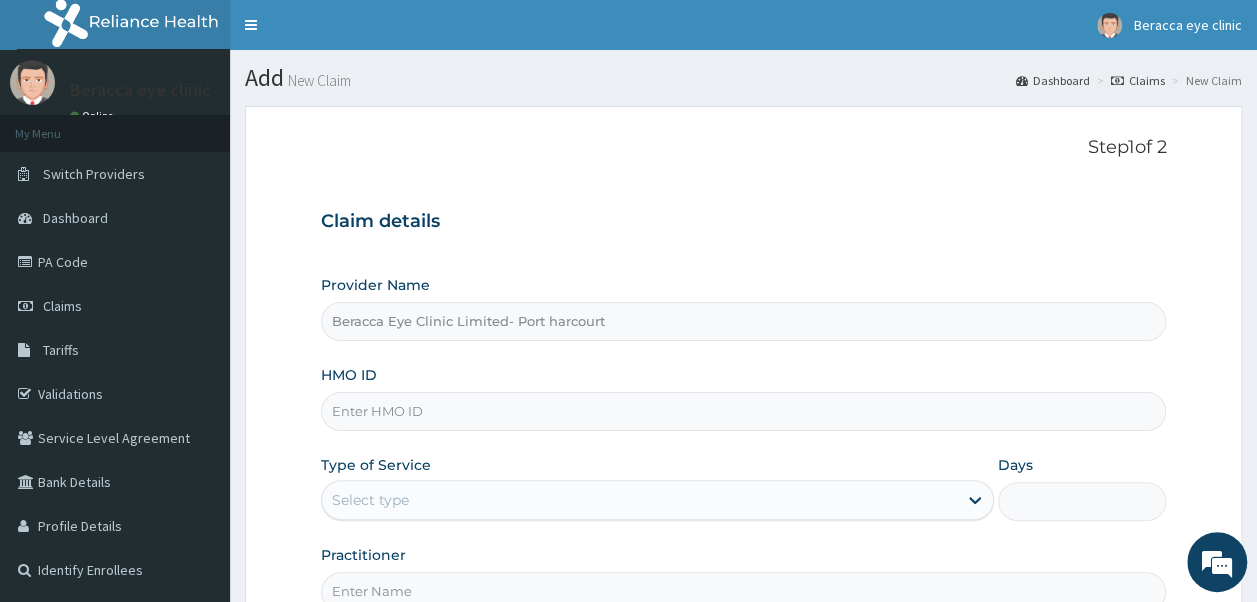 type on "D" 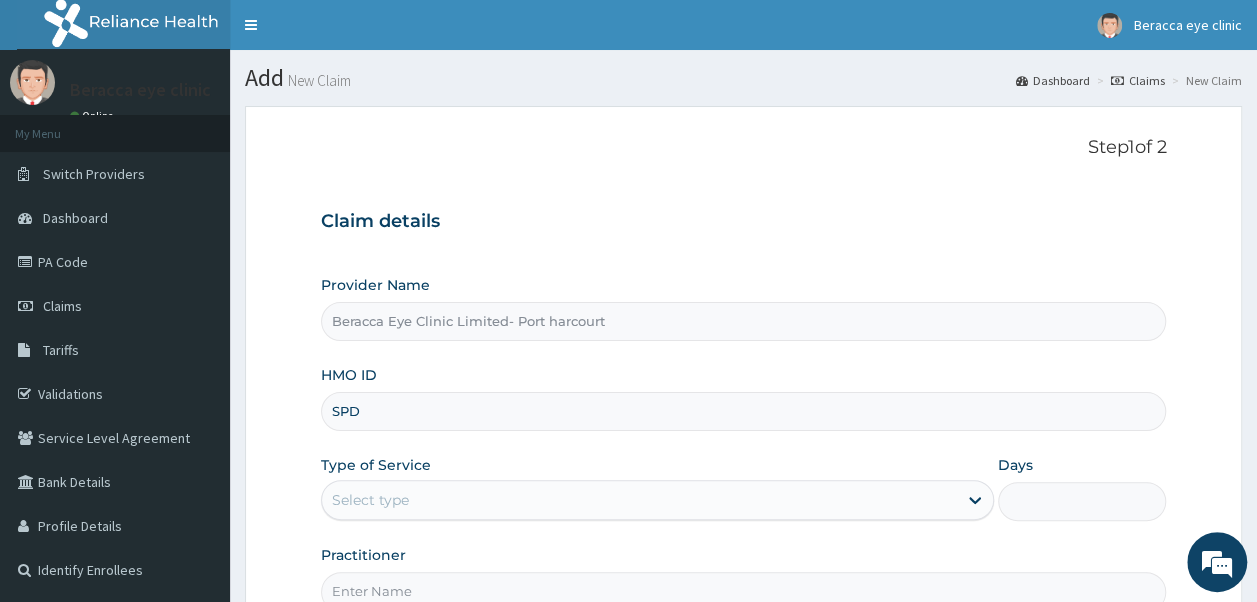 type on "SPD/10017/E" 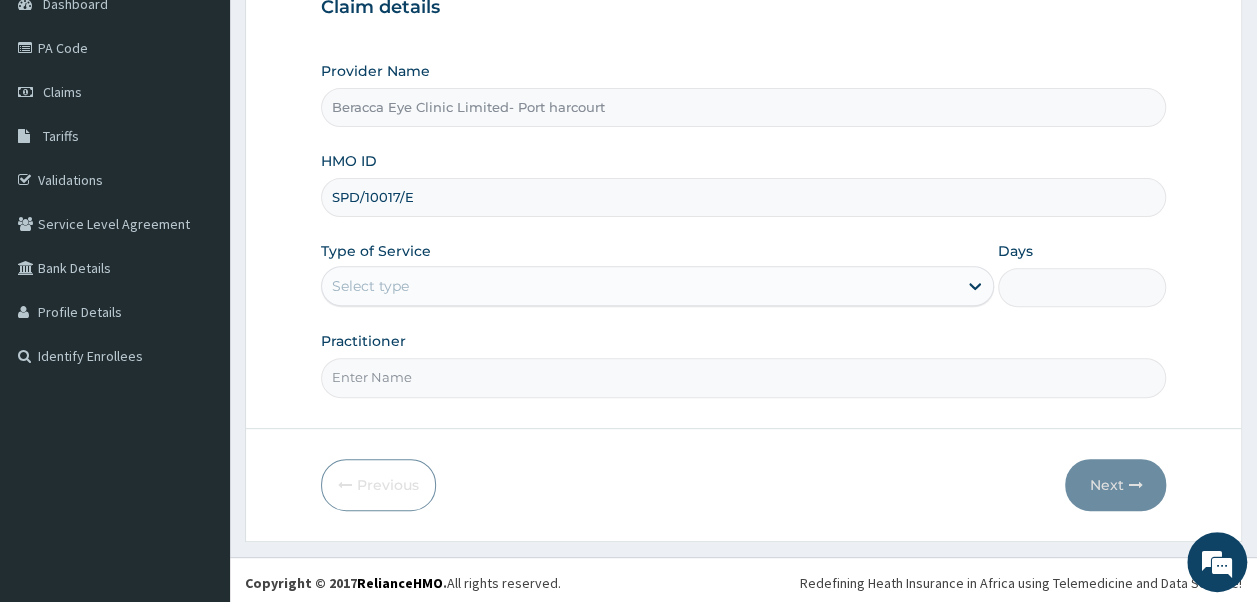 scroll, scrollTop: 216, scrollLeft: 0, axis: vertical 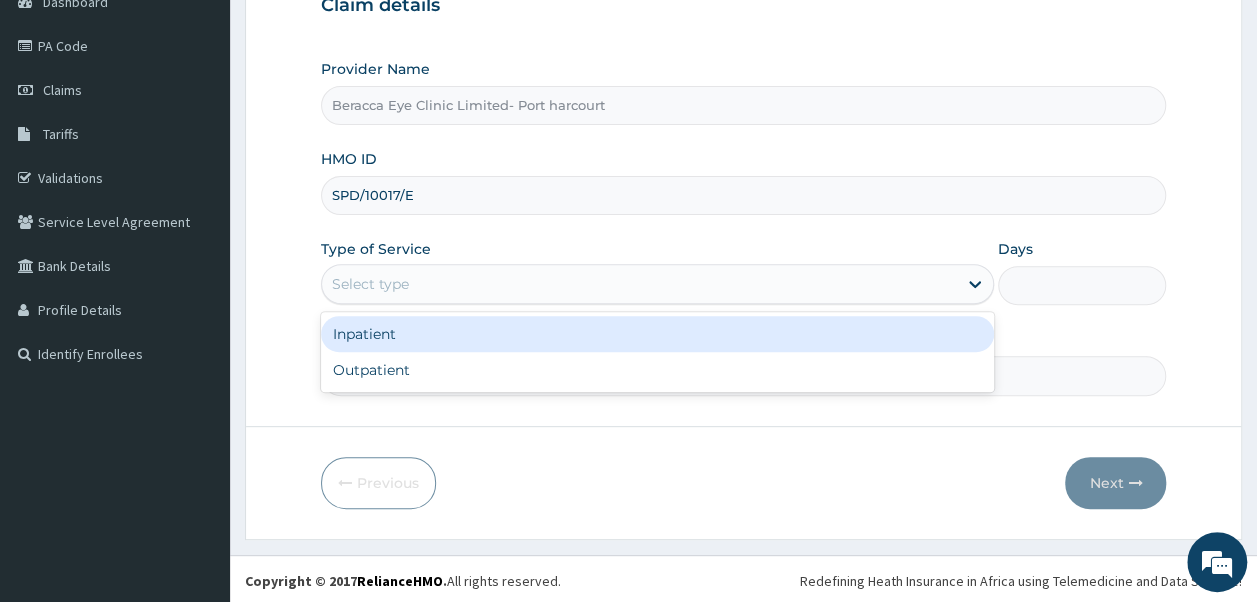 click on "Select type" at bounding box center [657, 284] 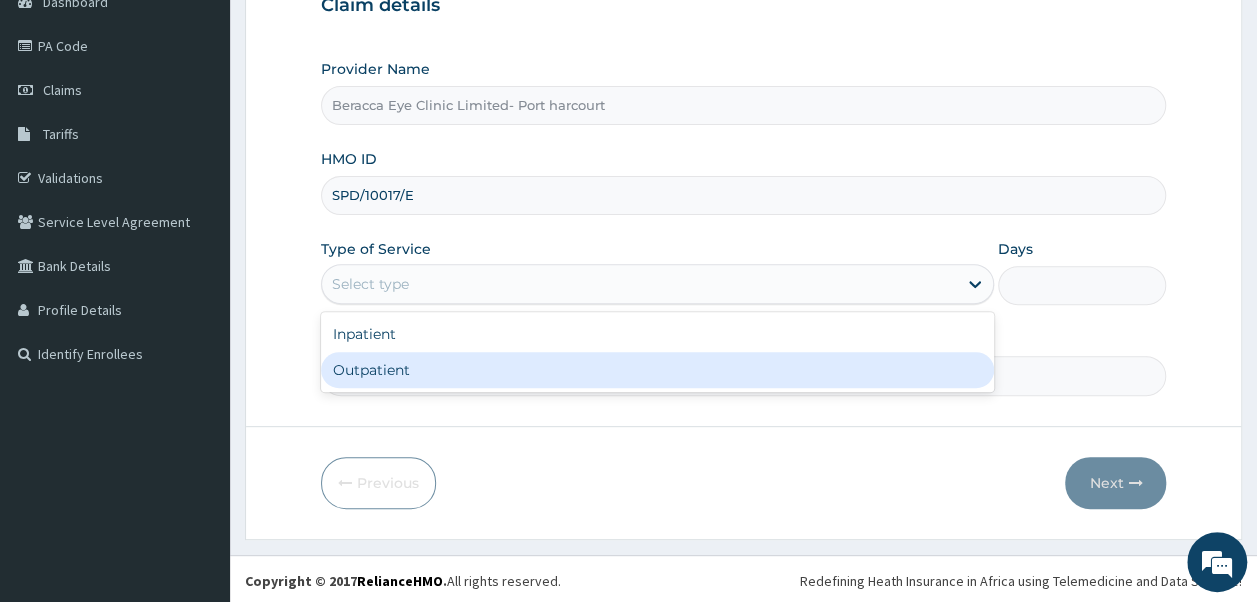 drag, startPoint x: 400, startPoint y: 377, endPoint x: 464, endPoint y: 362, distance: 65.734314 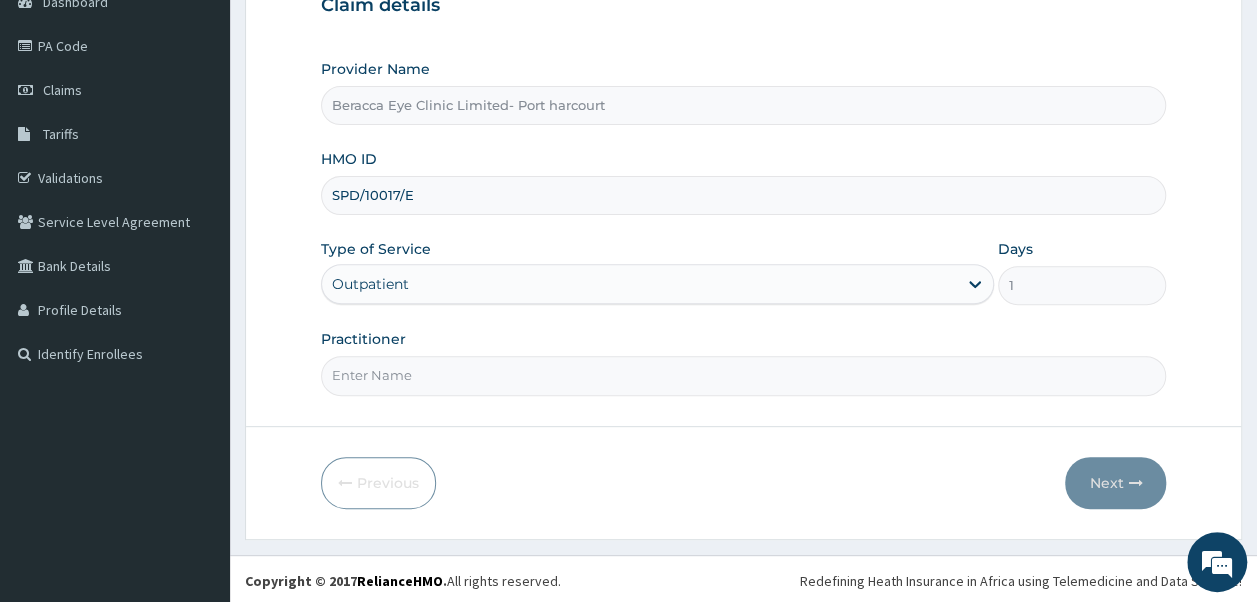 click on "Practitioner" at bounding box center (744, 375) 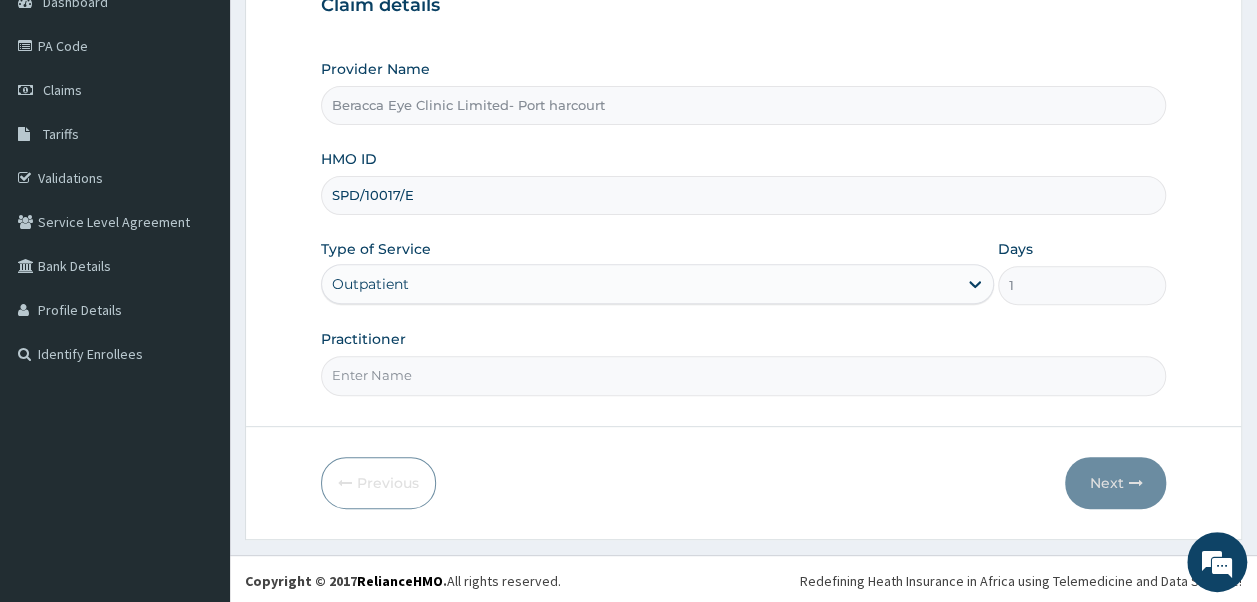 type on "Dr. [LAST]" 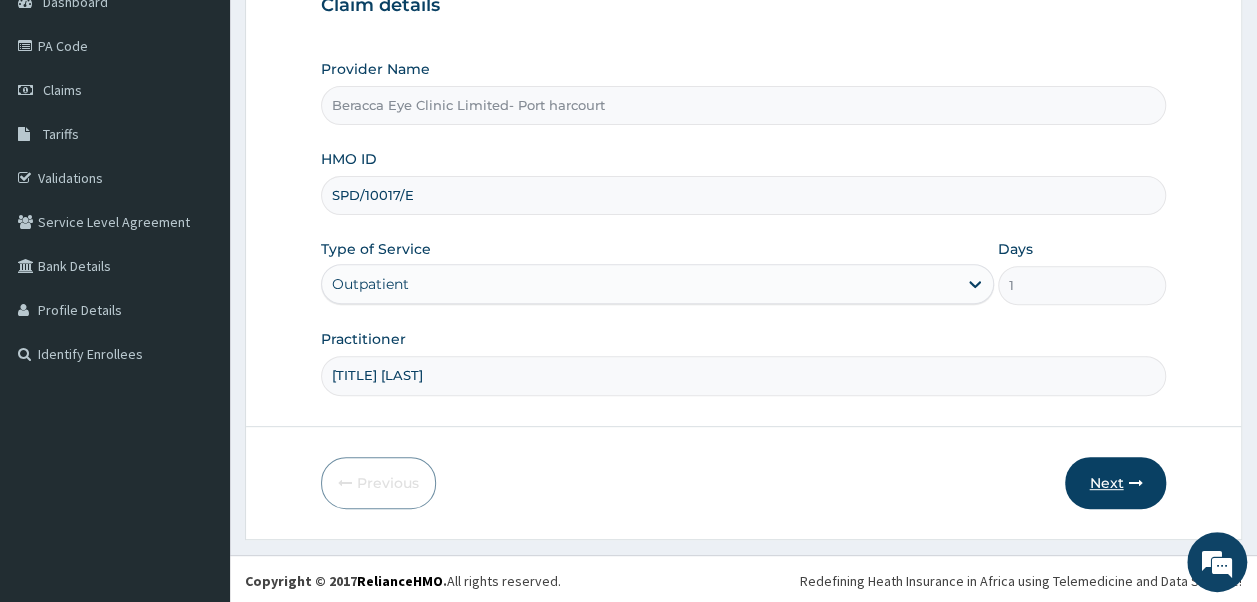 click on "Next" at bounding box center [1115, 483] 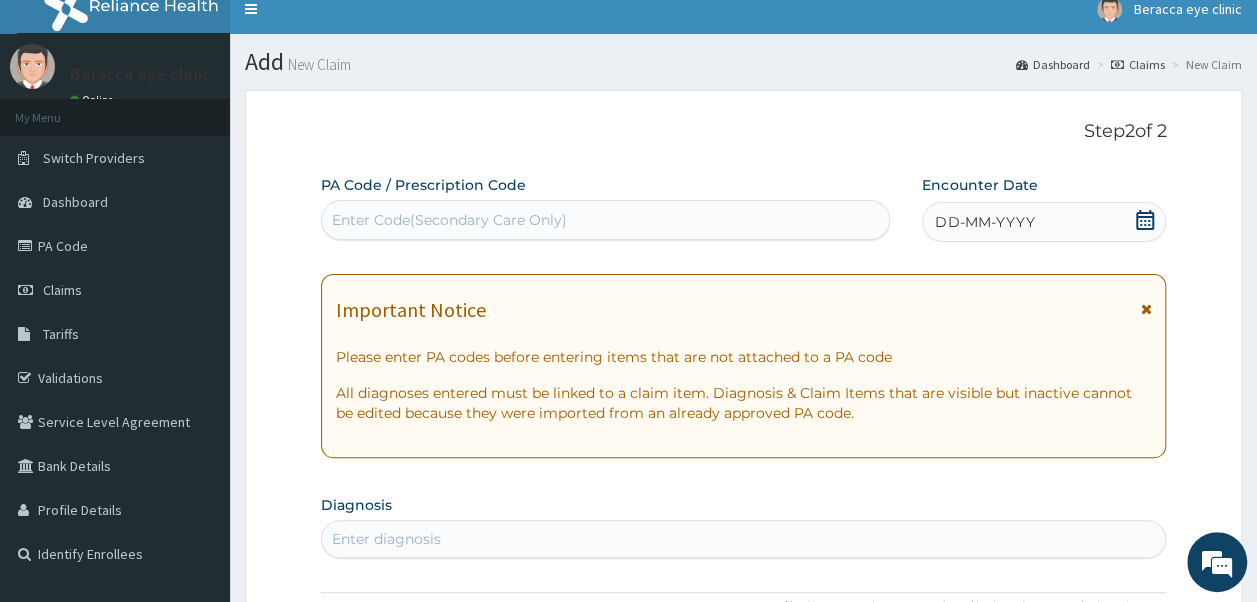 scroll, scrollTop: 0, scrollLeft: 0, axis: both 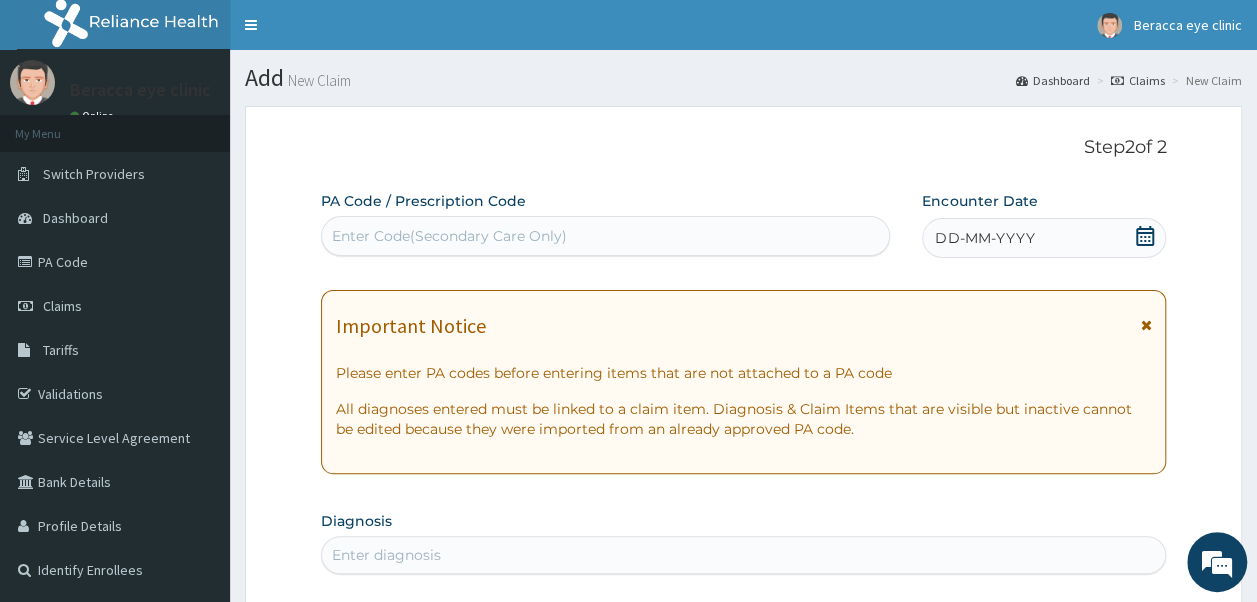 click on "Enter Code(Secondary Care Only)" at bounding box center (606, 236) 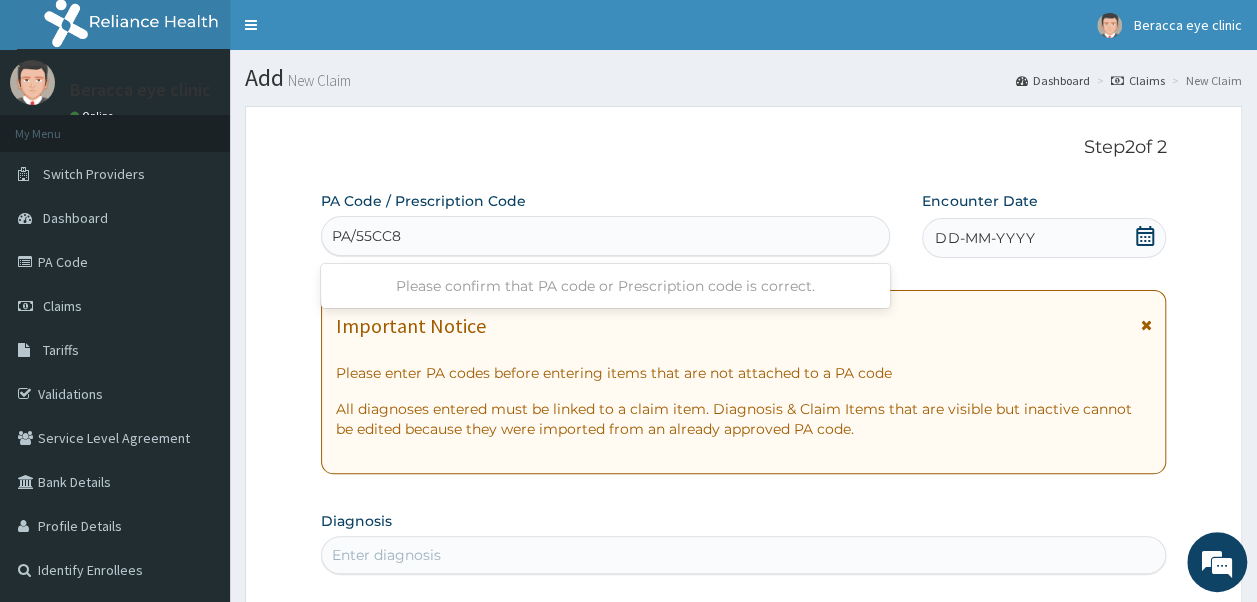 type on "PA/55CC85" 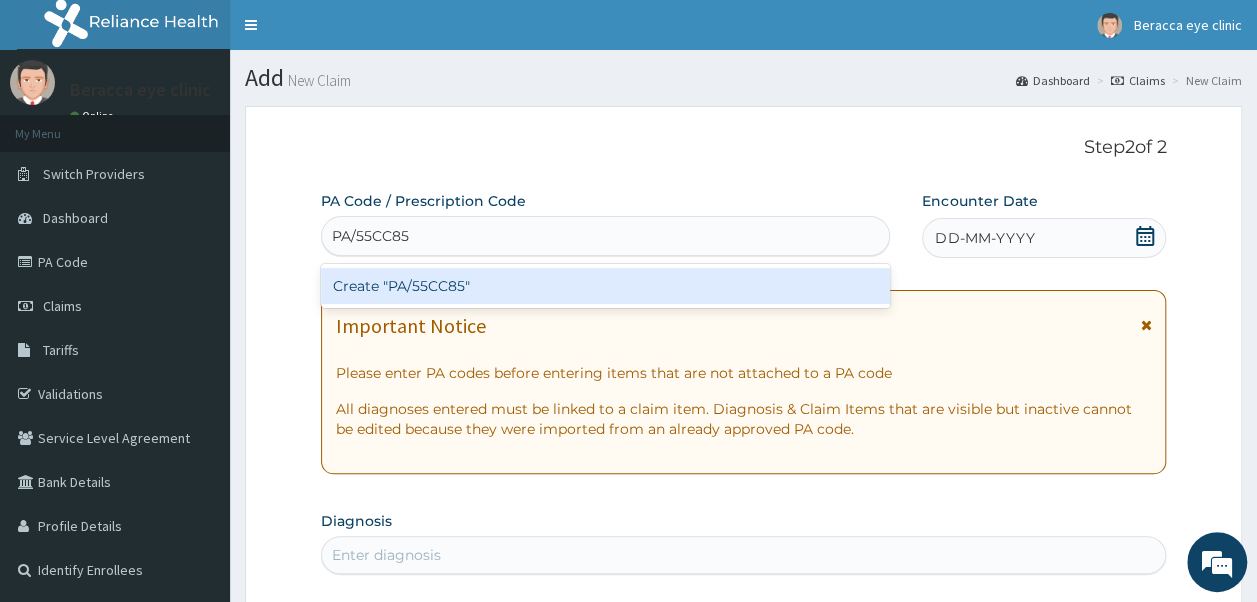 click on "Create "PA/55CC85"" at bounding box center (606, 286) 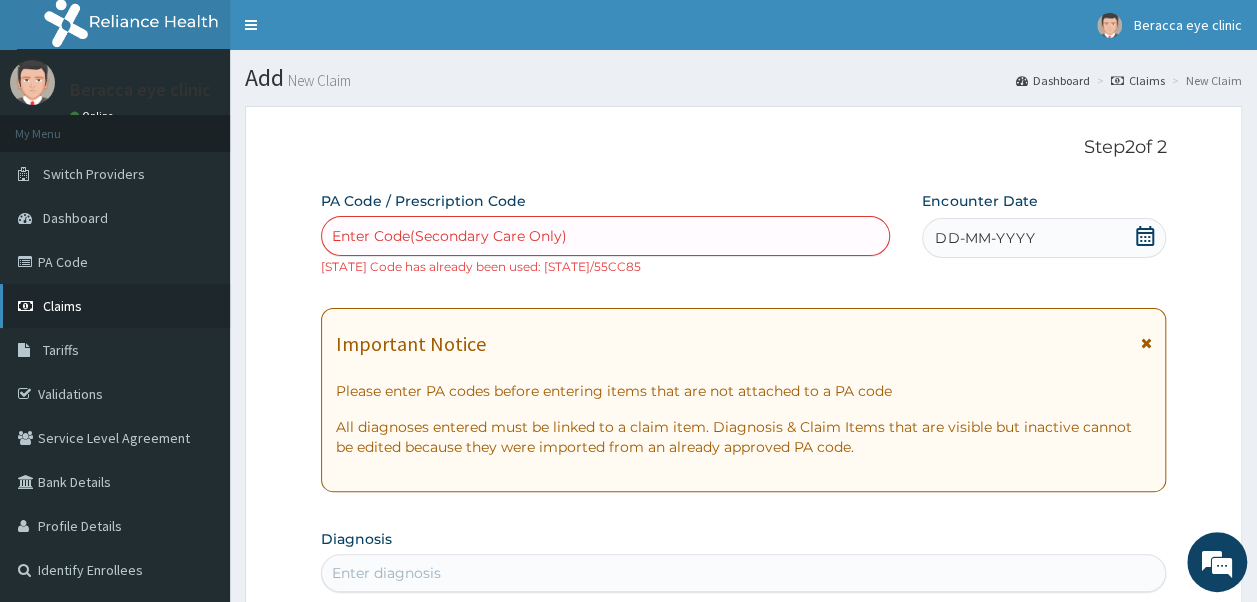 click on "Claims" at bounding box center [115, 306] 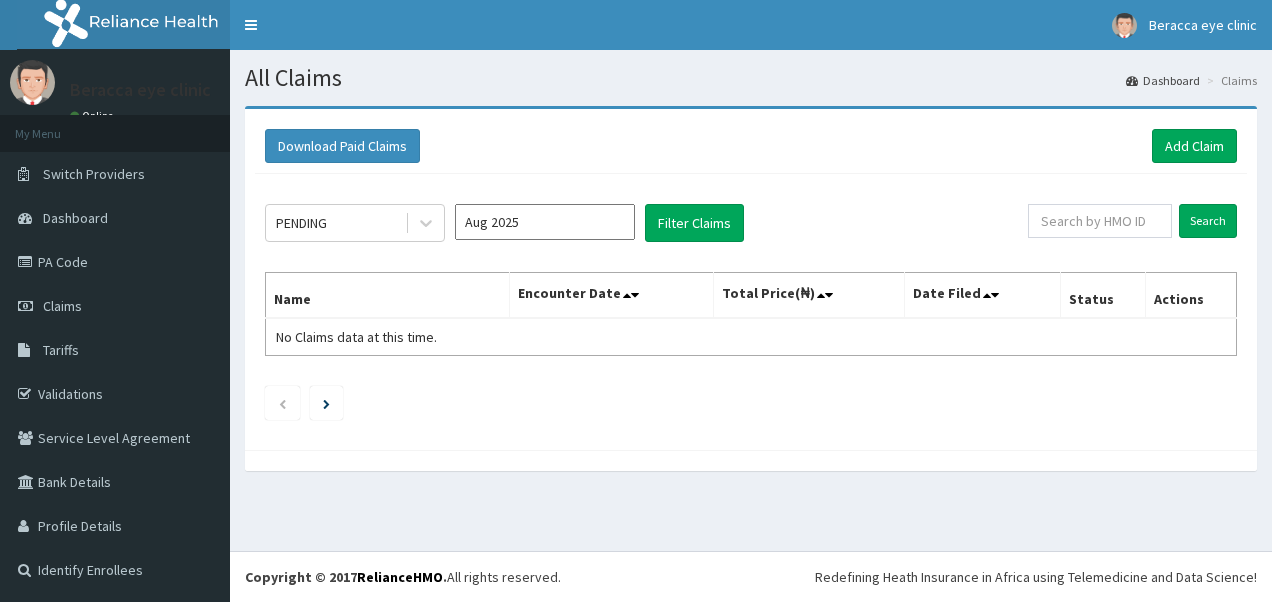 scroll, scrollTop: 0, scrollLeft: 0, axis: both 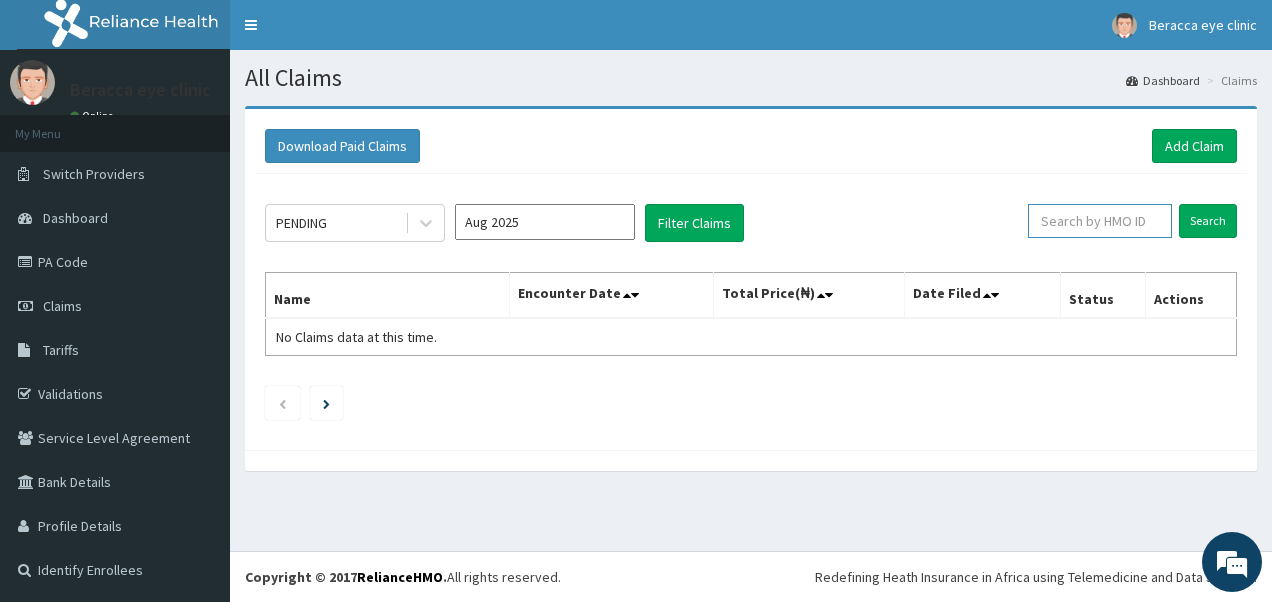 click at bounding box center (1100, 221) 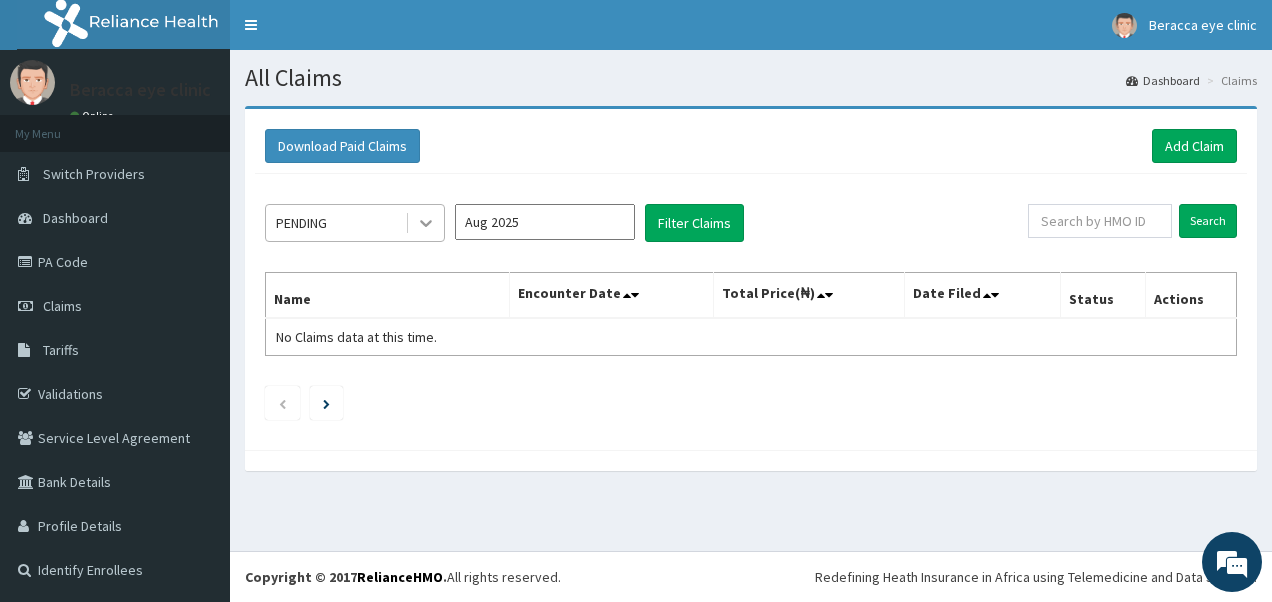 click 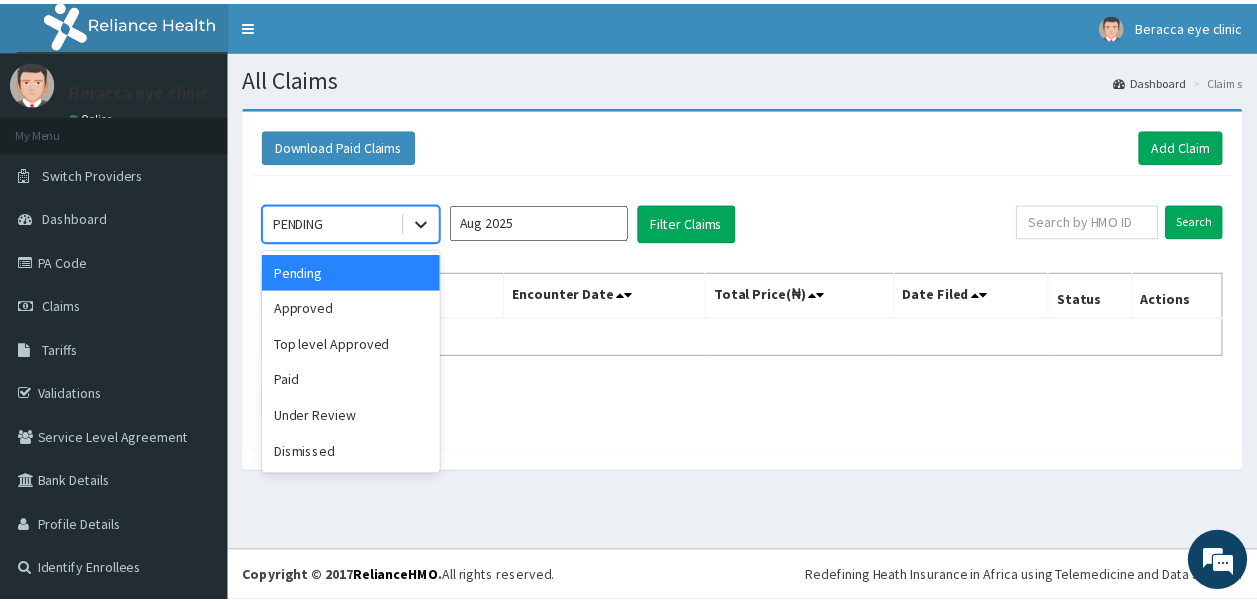 scroll, scrollTop: 0, scrollLeft: 0, axis: both 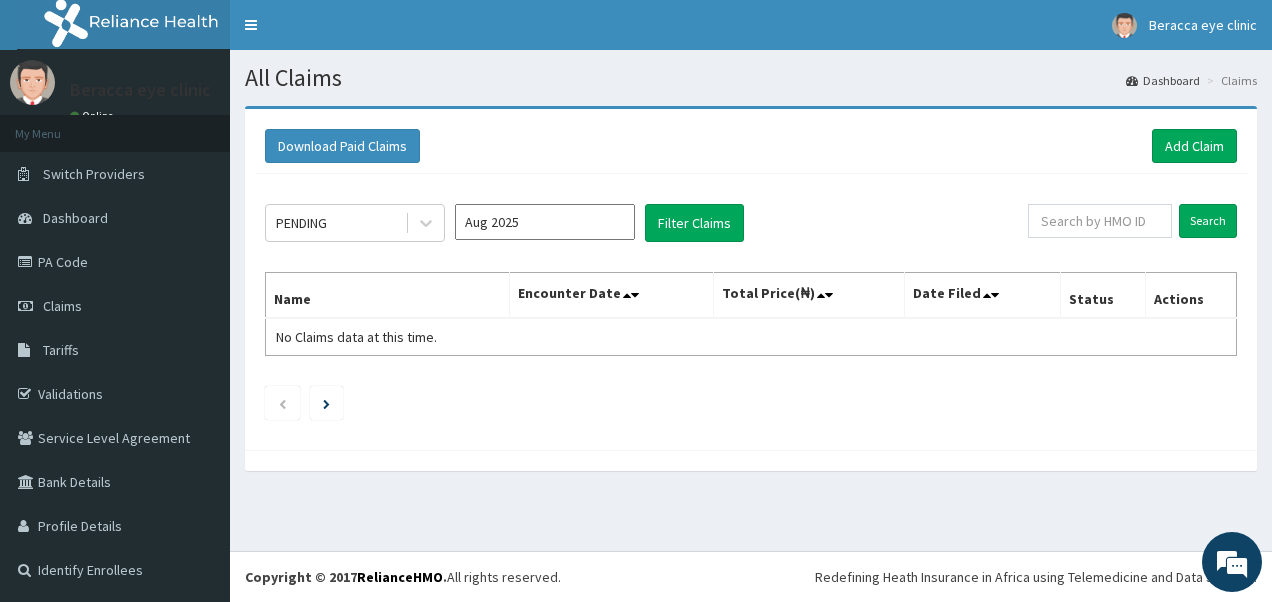 click on "Download Paid Claims Add Claim × Note you can only download claims within a maximum of 1 year and the dates will auto-adjust when you select range that is greater than 1 year From 05-05-2025 To 05-08-2025 Close Download PENDING Aug 2025 Filter Claims Search Name Encounter Date Total Price(₦) Date Filed Status Actions No Claims data at this time." at bounding box center [751, 279] 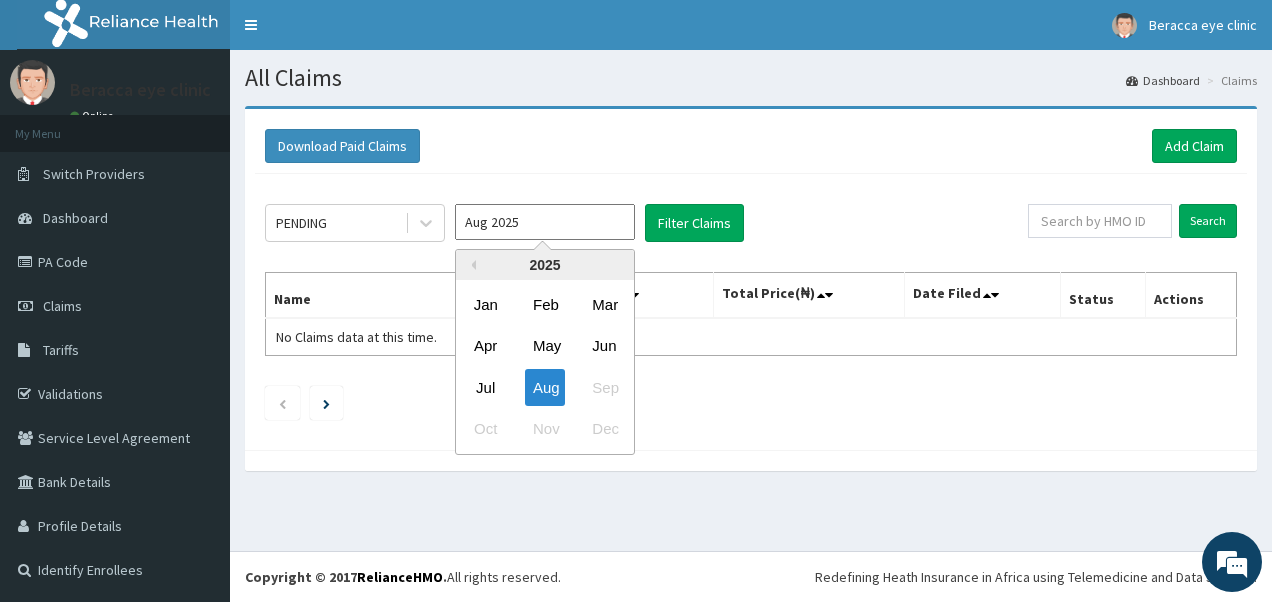 click on "Aug 2025" at bounding box center (545, 222) 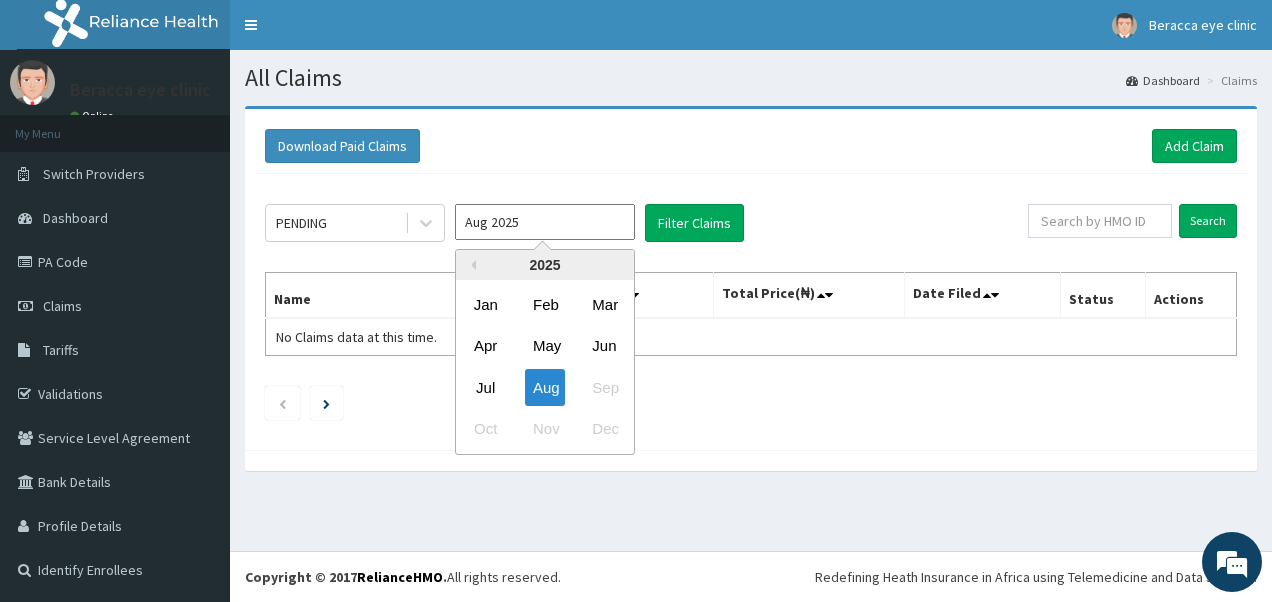 drag, startPoint x: 490, startPoint y: 391, endPoint x: 600, endPoint y: 329, distance: 126.269554 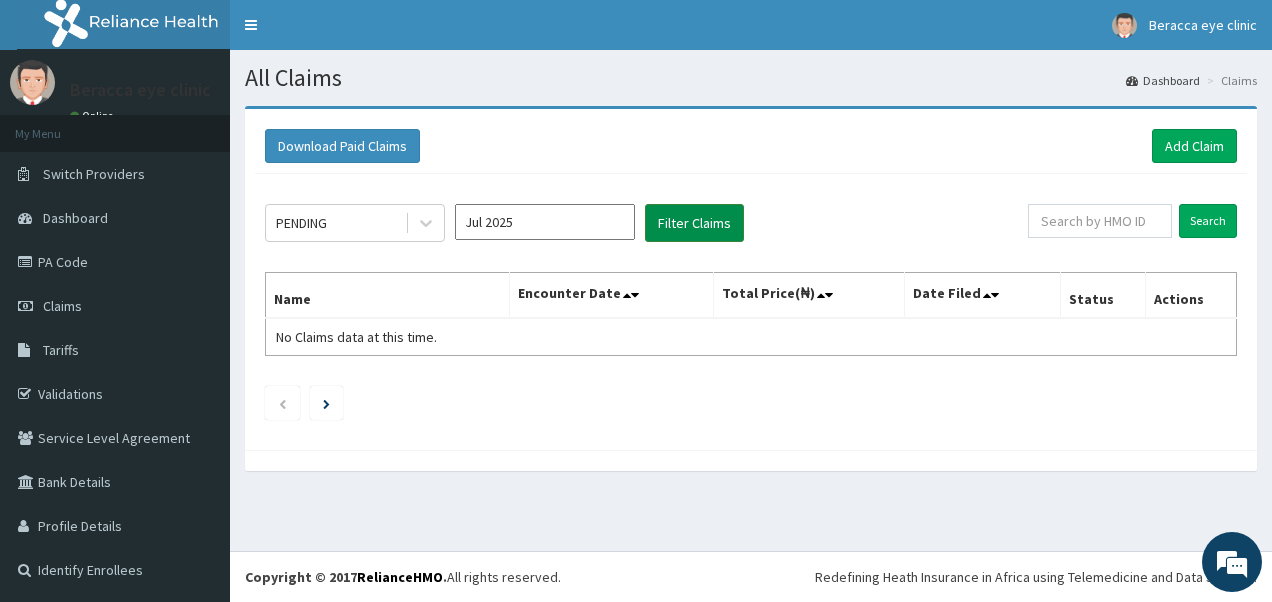 click on "Filter Claims" at bounding box center [694, 223] 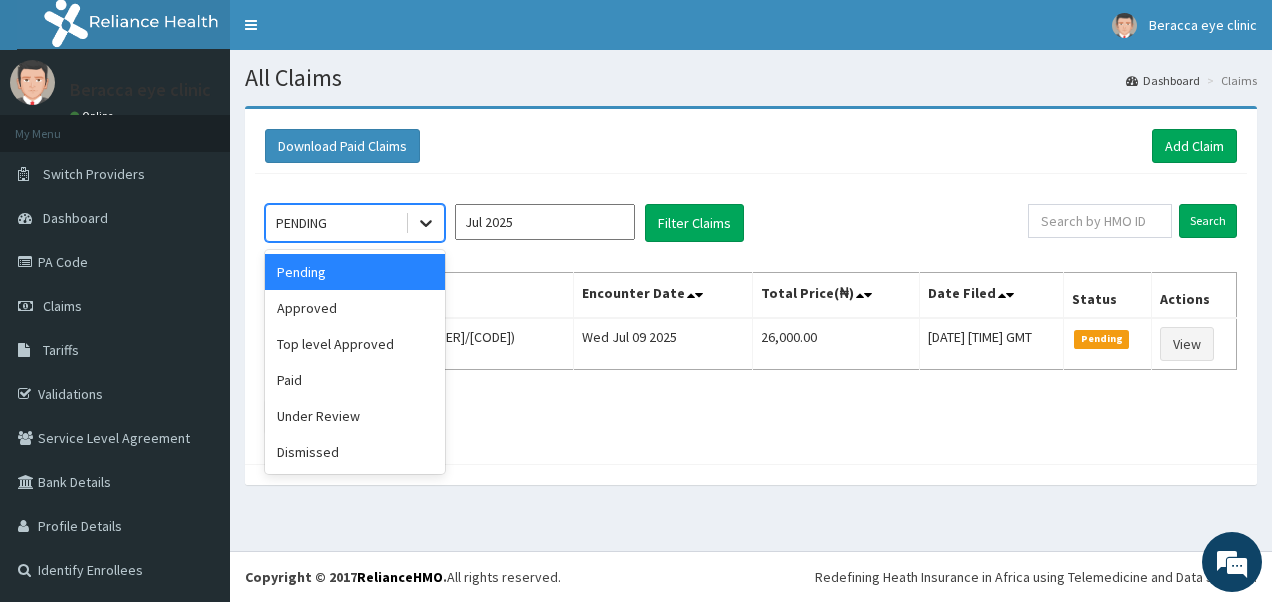 click 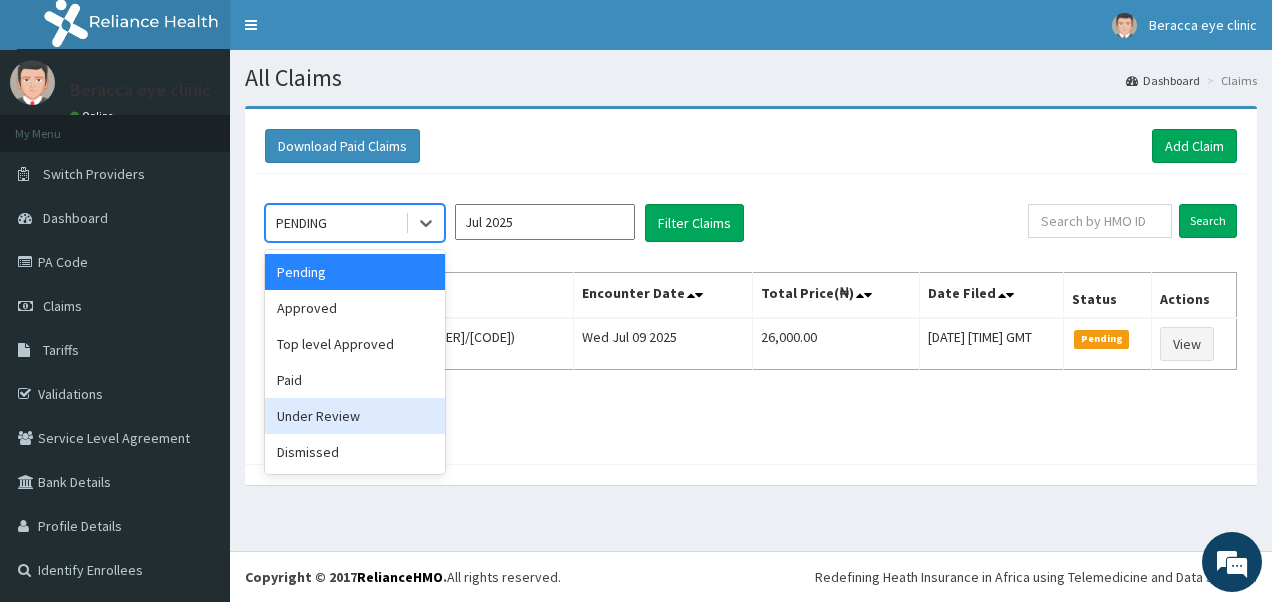 click on "Under Review" at bounding box center (355, 416) 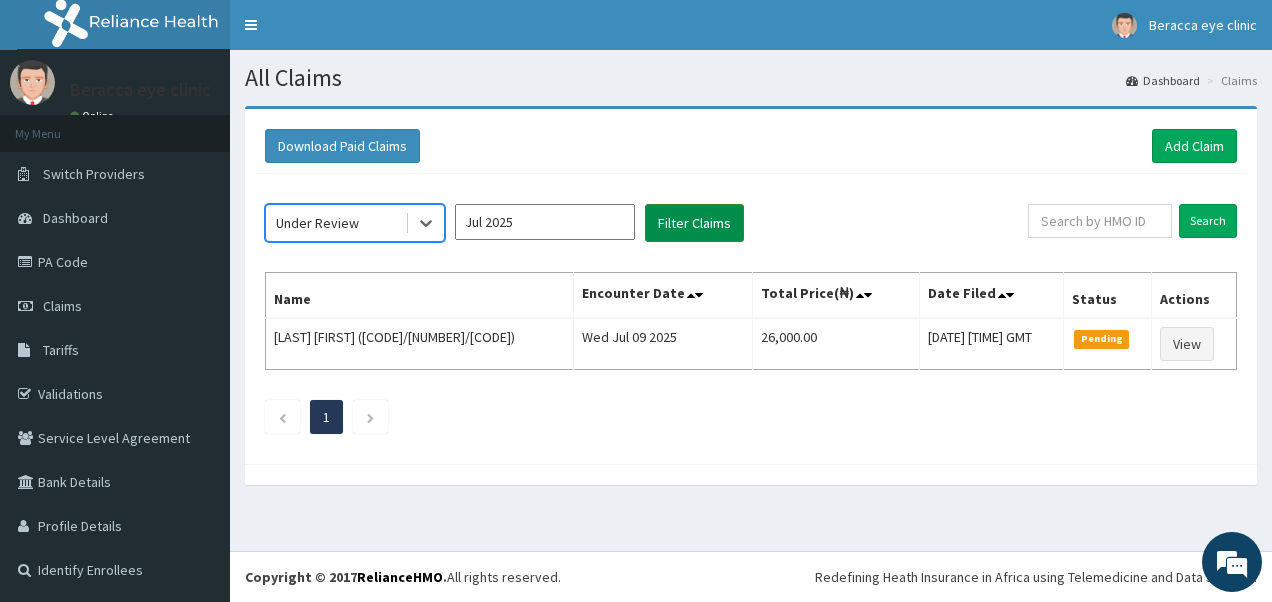 click on "Filter Claims" at bounding box center [694, 223] 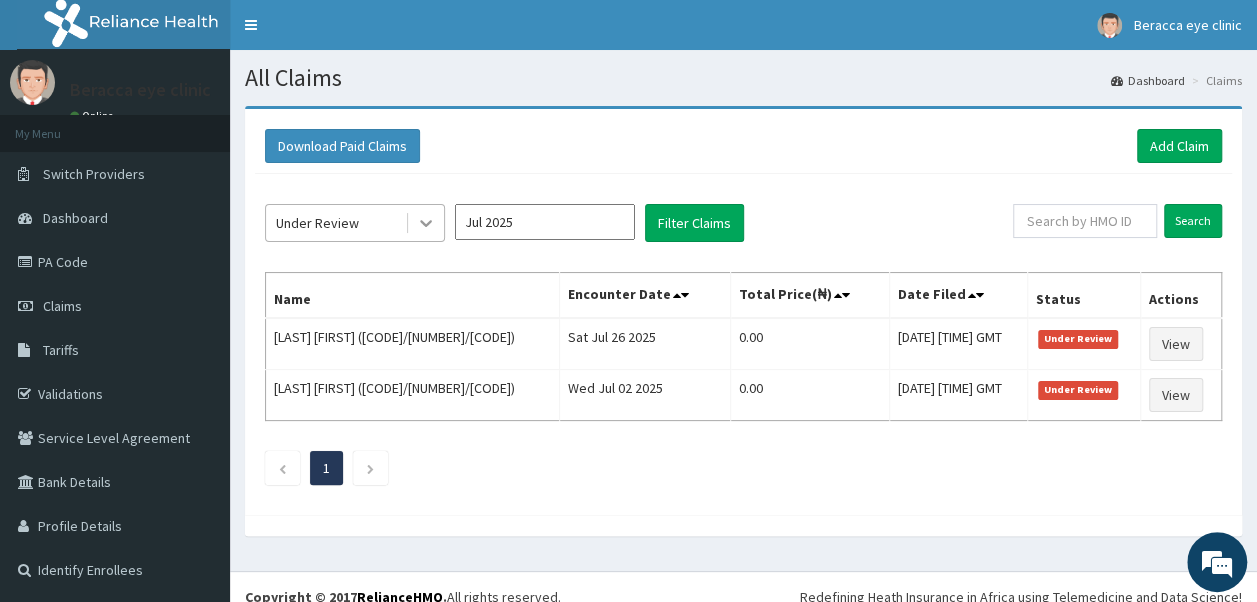 click 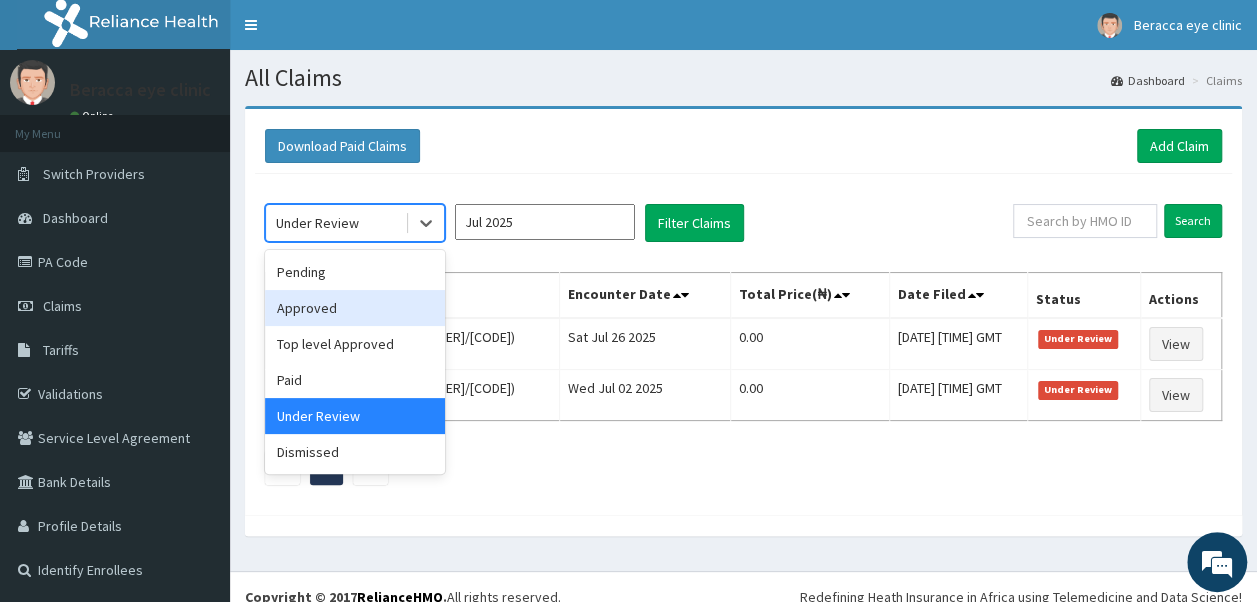click on "Approved" at bounding box center [355, 308] 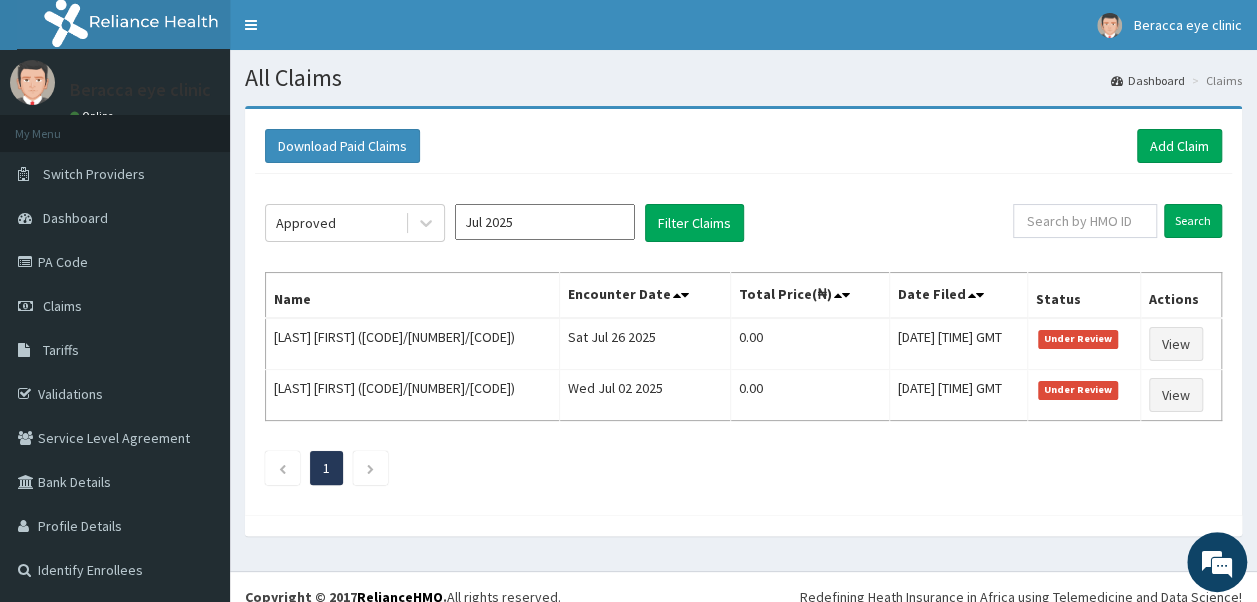 click on "Approved Jul 2025 Filter Claims Search Name Encounter Date Total Price(₦) Date Filed Status Actions Jack  Minabo (FOI/10001/A) Sat Jul 26 2025 0.00 Sat, 02 Aug 2025 14:42:33 GMT Under Review View Ihonre Precious (SPD/10017/E) Wed Jul 02 2025 0.00 Sat, 02 Aug 2025 12:04:40 GMT Under Review View 1" 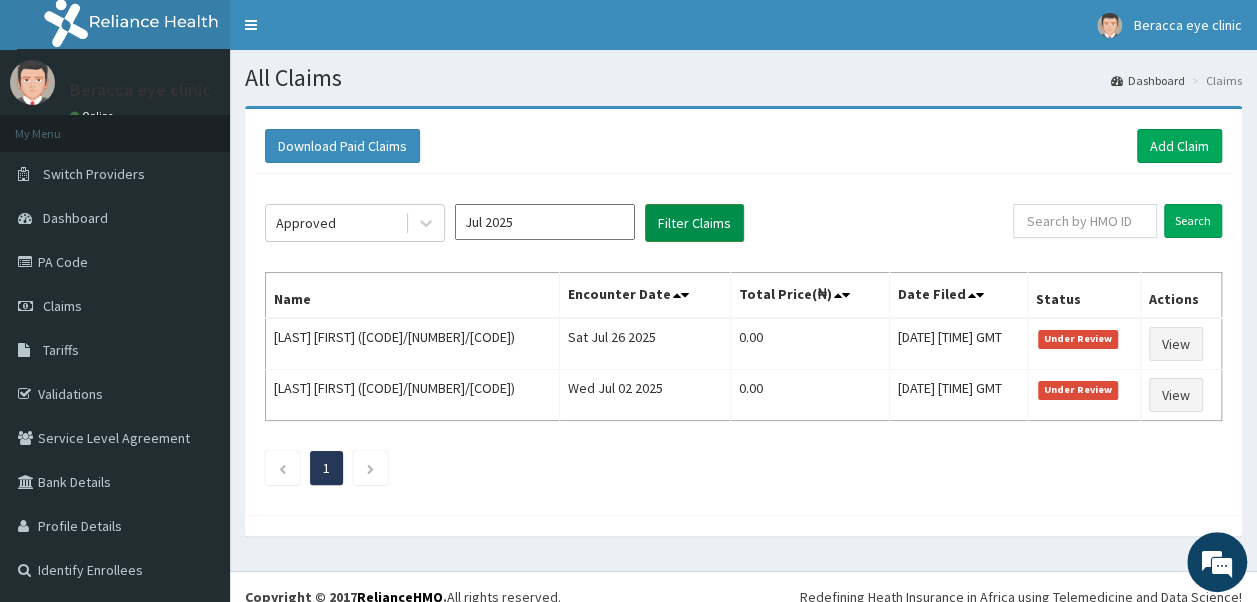 click on "Filter Claims" at bounding box center (694, 223) 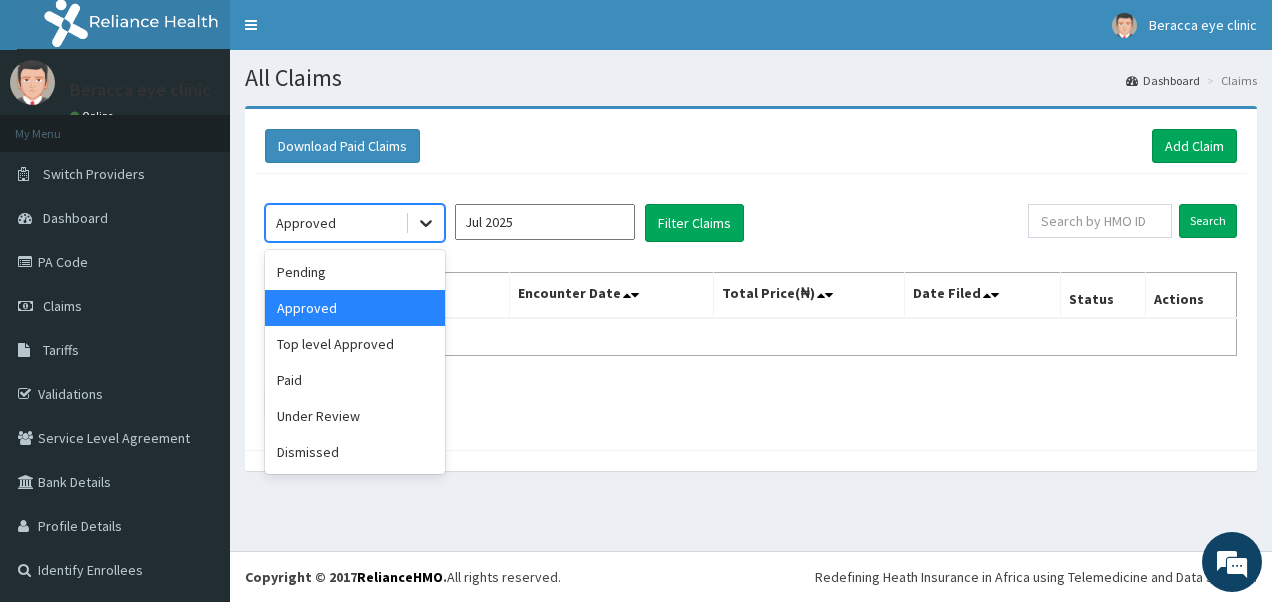 click 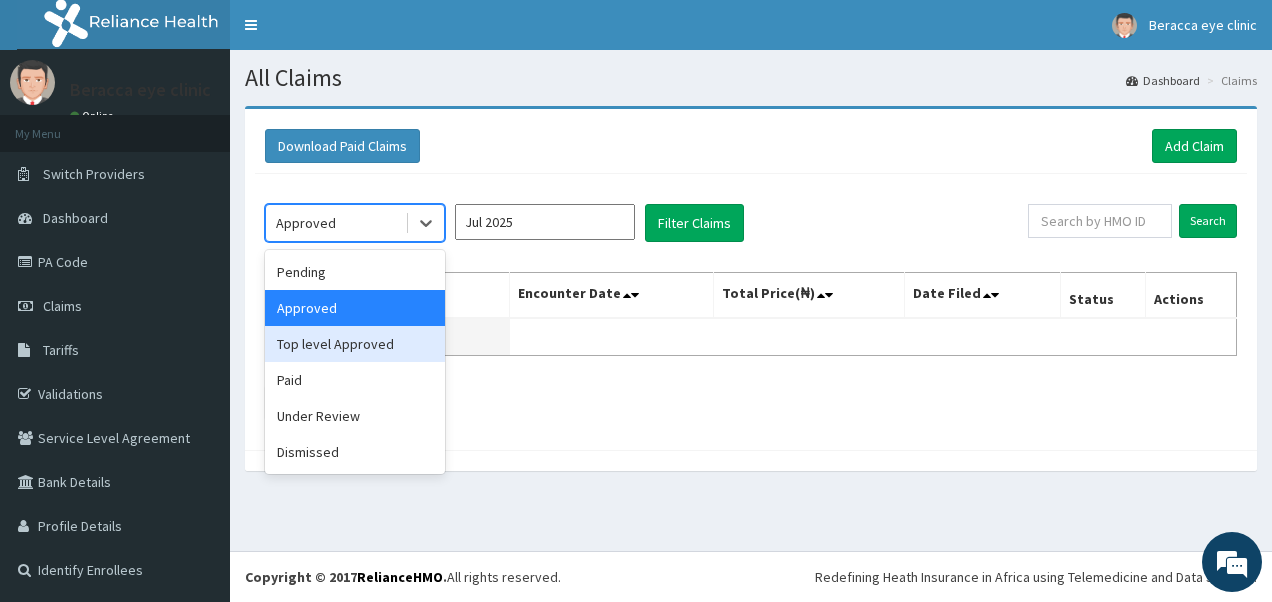 click on "Top level Approved" at bounding box center (355, 344) 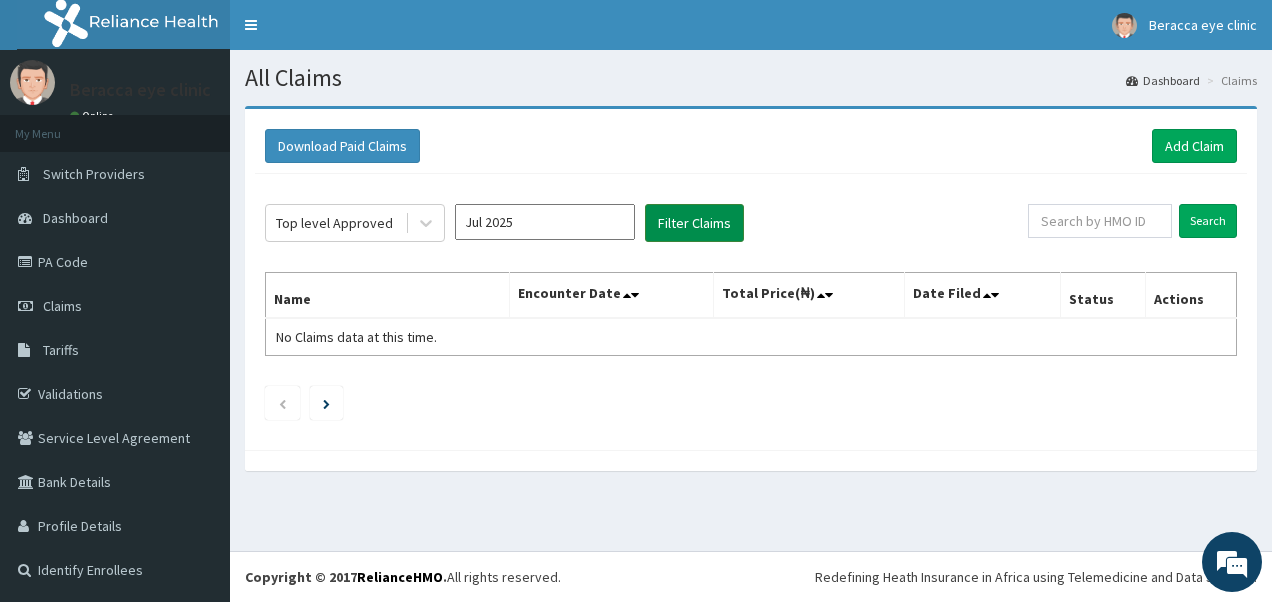 click on "Filter Claims" at bounding box center [694, 223] 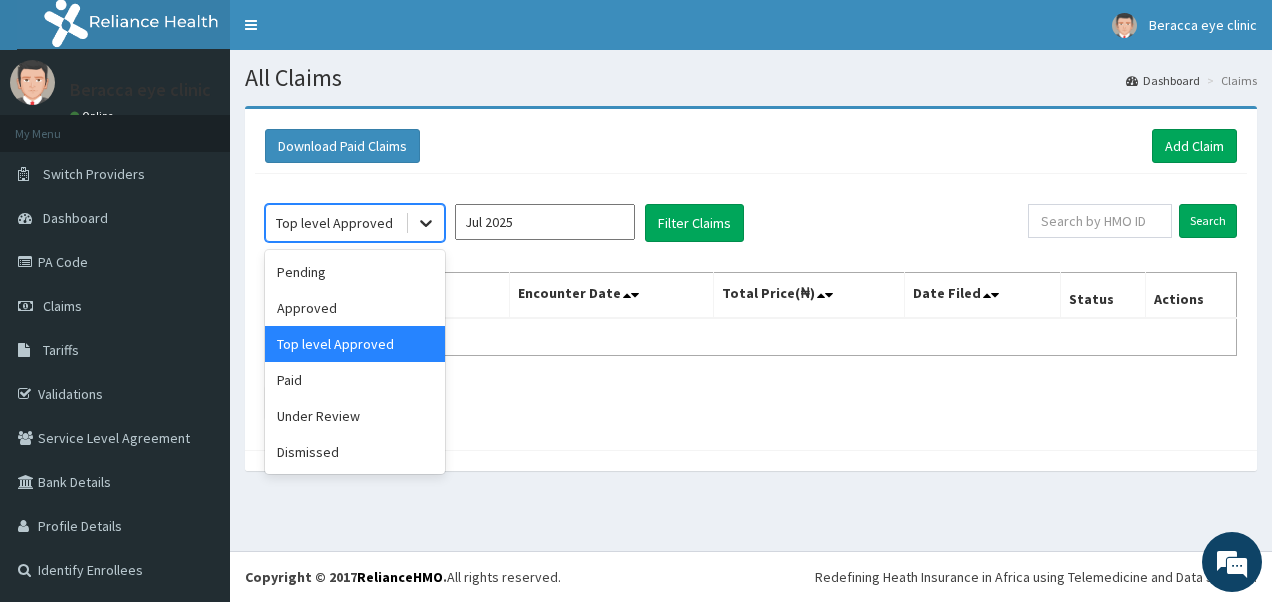 click 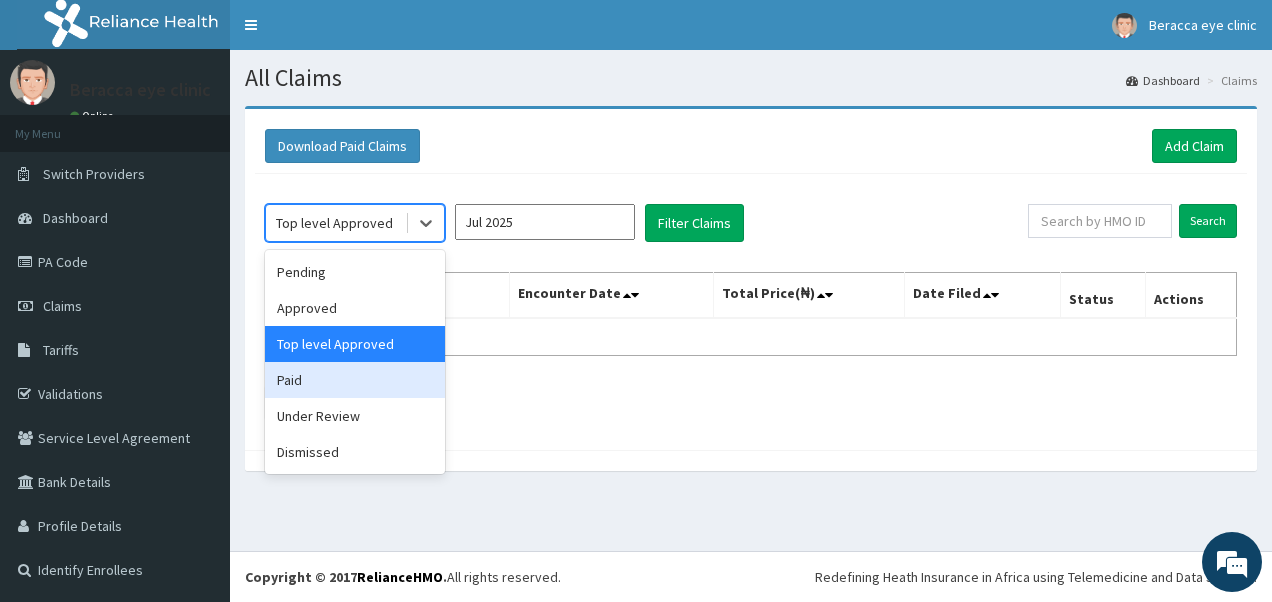 drag, startPoint x: 340, startPoint y: 383, endPoint x: 388, endPoint y: 364, distance: 51.62364 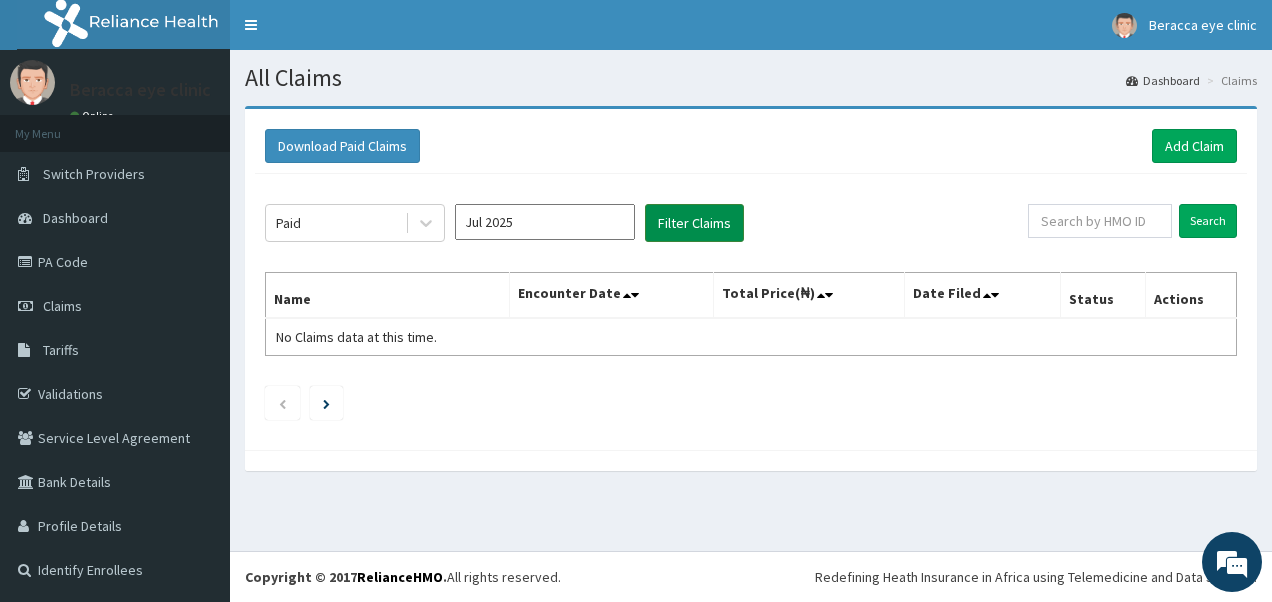 click on "Filter Claims" at bounding box center [694, 223] 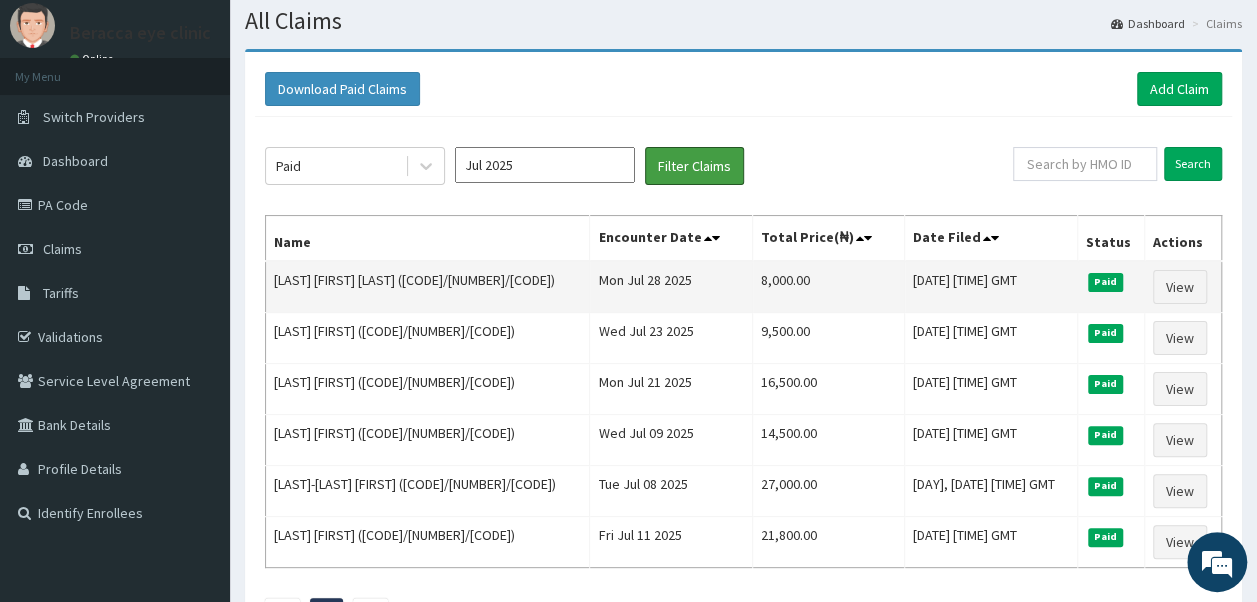 scroll, scrollTop: 100, scrollLeft: 0, axis: vertical 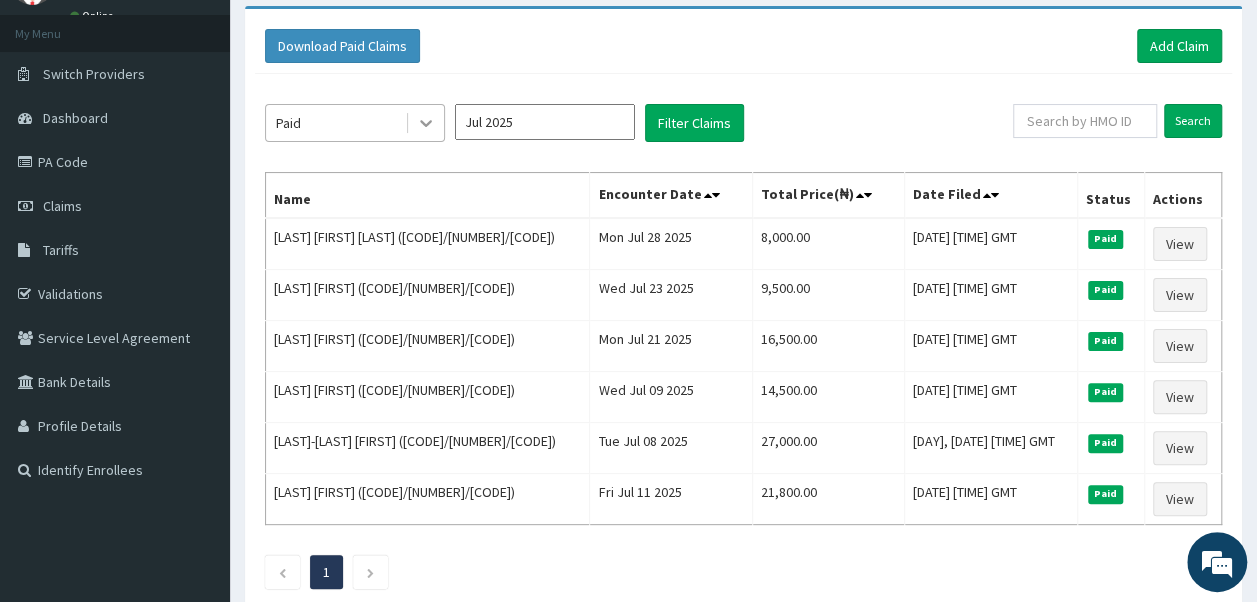 click 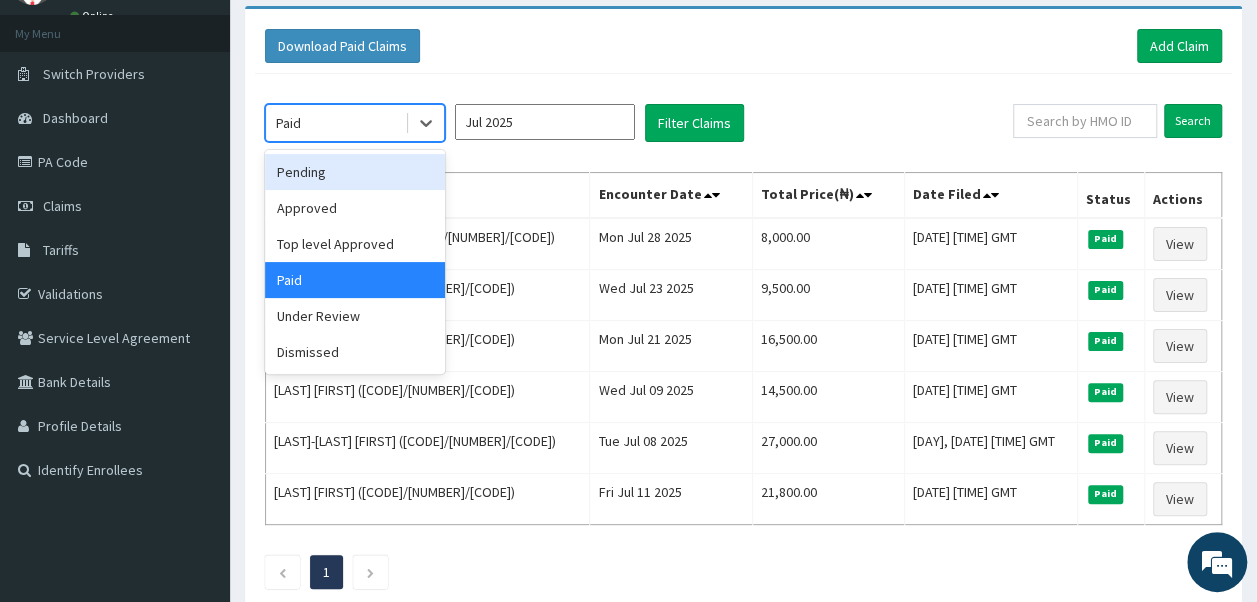 click on "Pending" at bounding box center (355, 172) 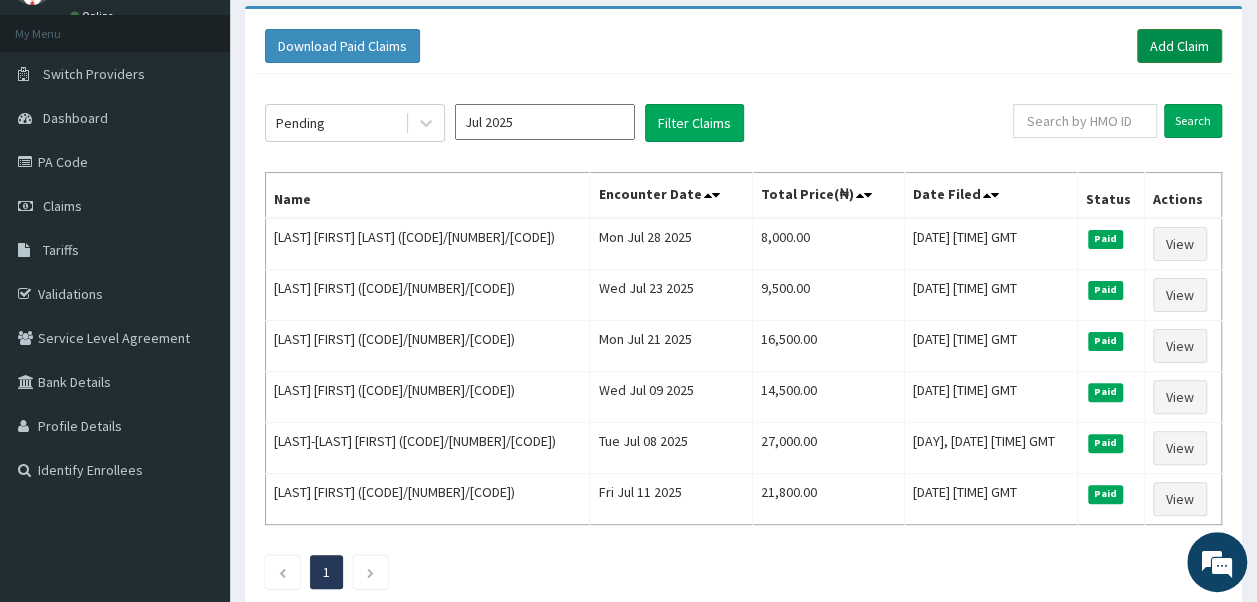 click on "Add Claim" at bounding box center (1179, 46) 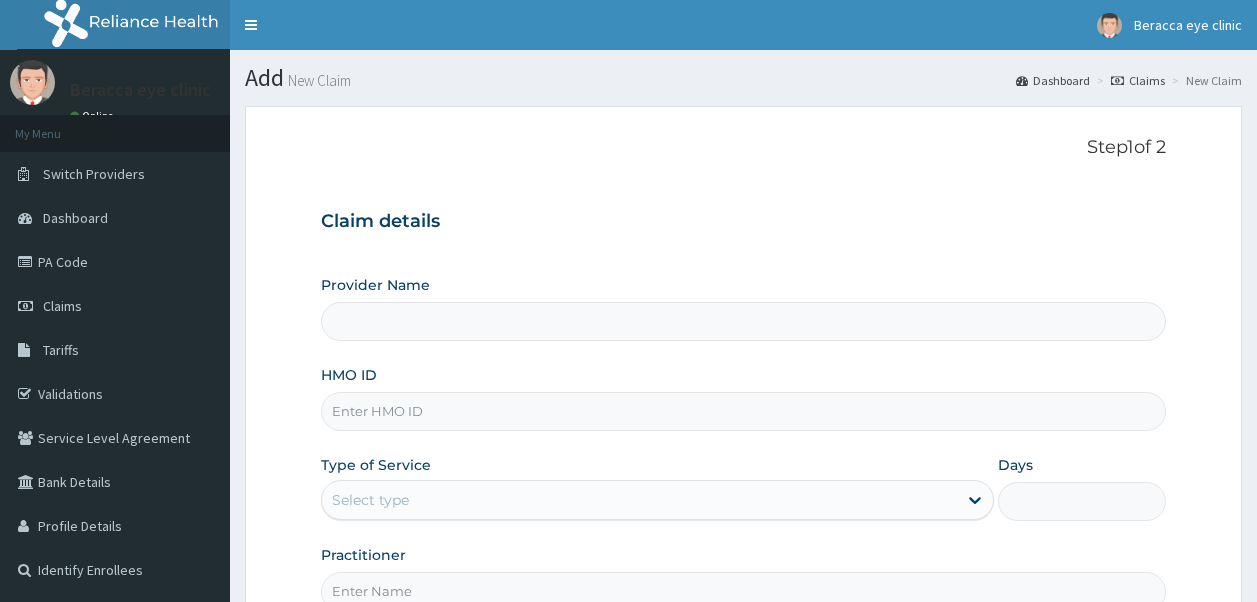 scroll, scrollTop: 0, scrollLeft: 0, axis: both 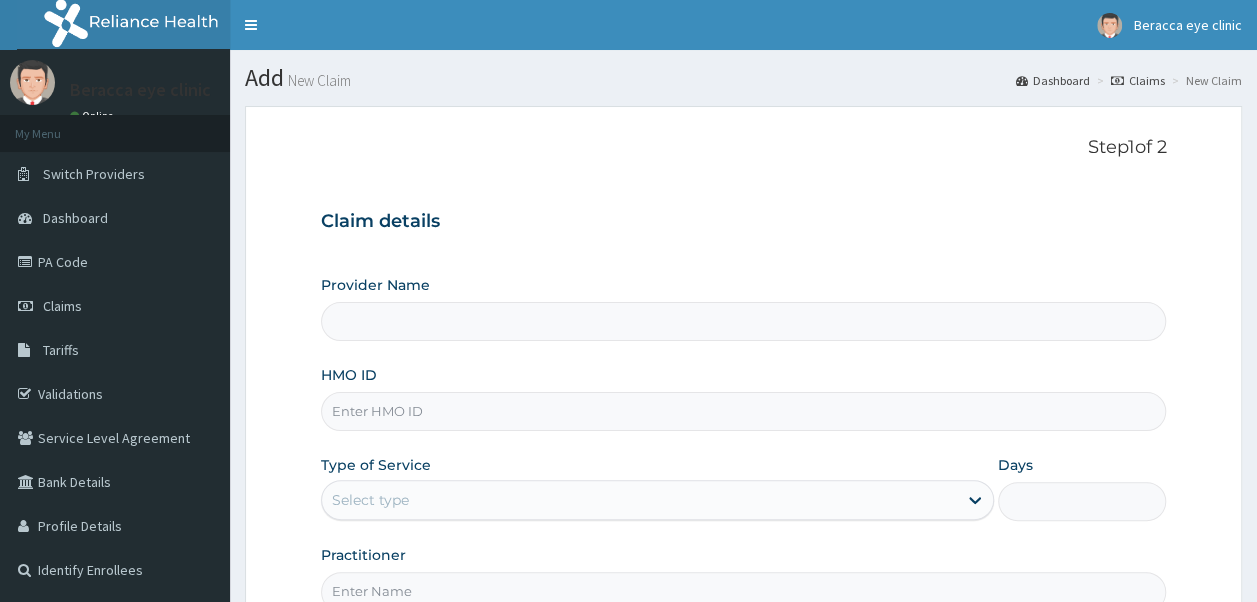 type on "Beracca Eye Clinic Limited- Port harcourt" 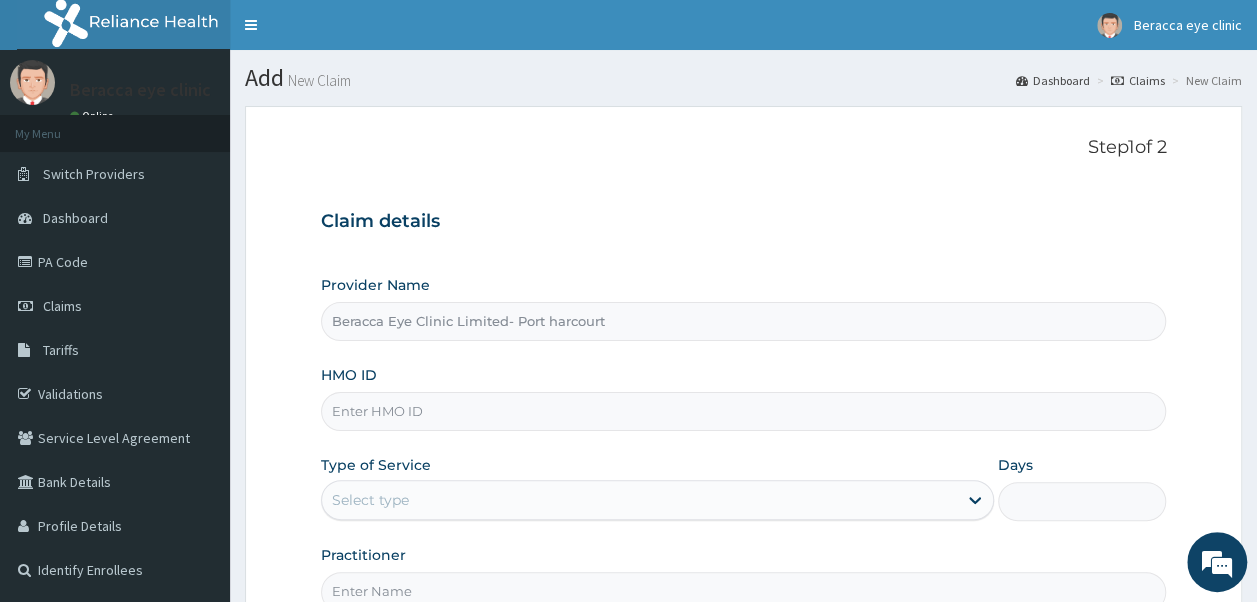 click on "HMO ID" at bounding box center (744, 411) 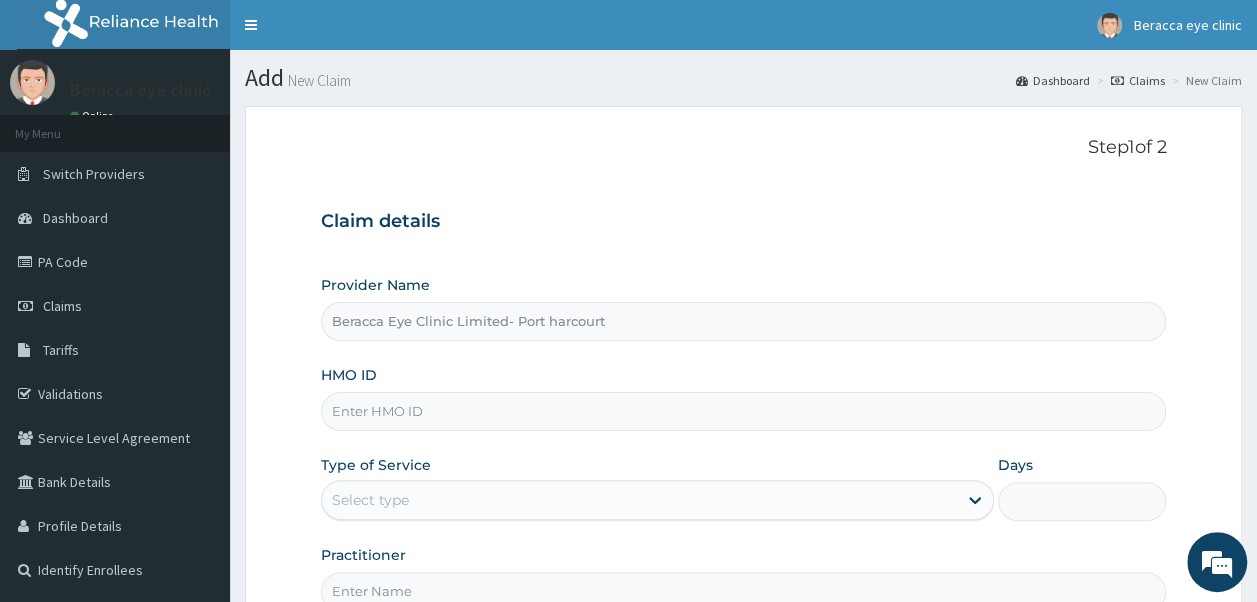 scroll, scrollTop: 0, scrollLeft: 0, axis: both 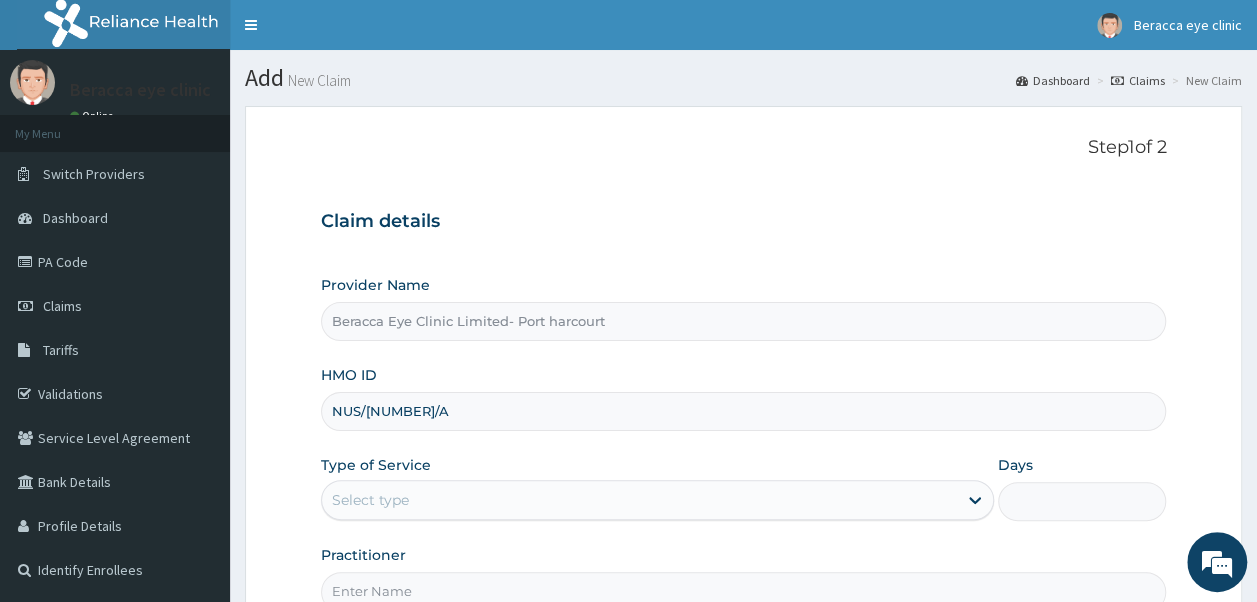 type on "NUS/[NUMBER]/A" 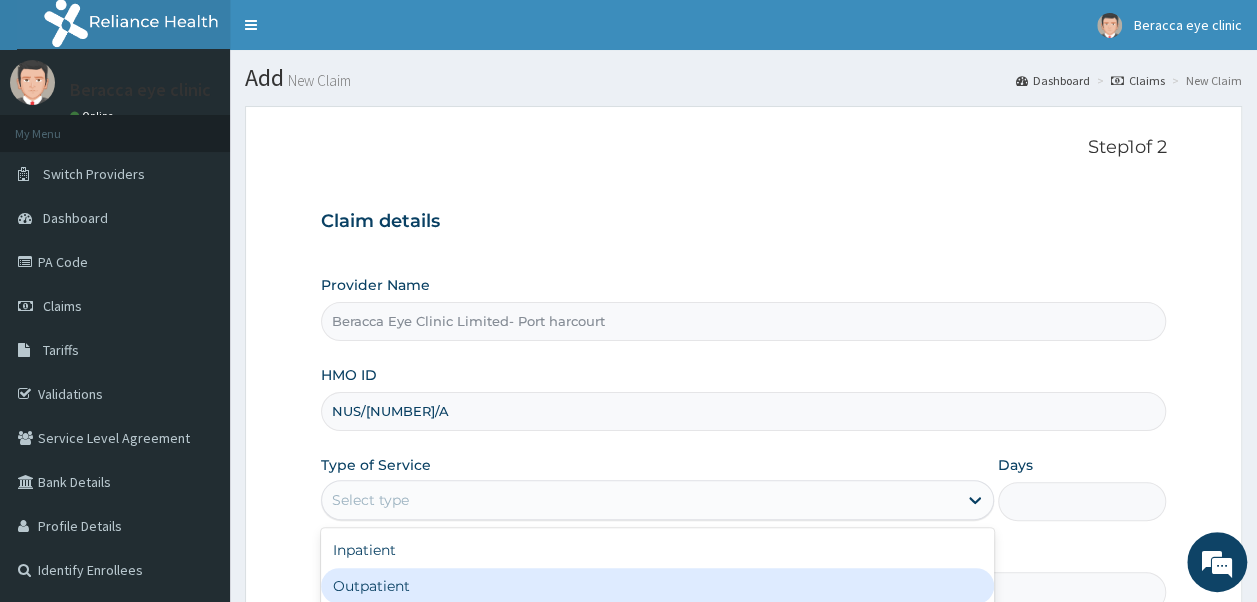 click on "Outpatient" at bounding box center (657, 586) 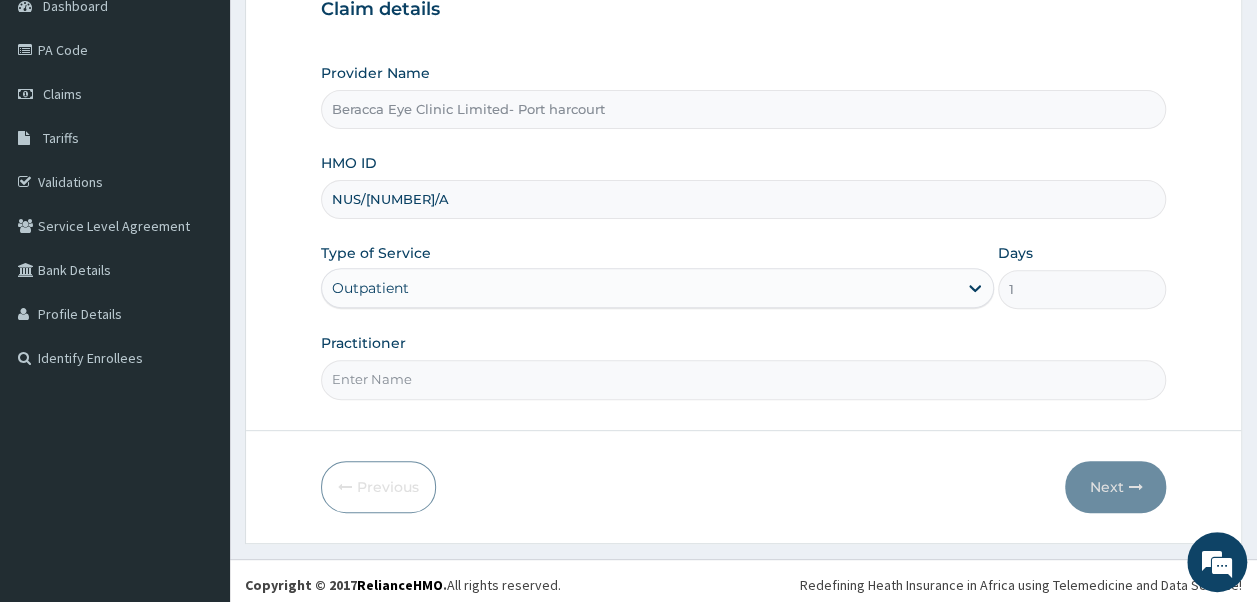scroll, scrollTop: 216, scrollLeft: 0, axis: vertical 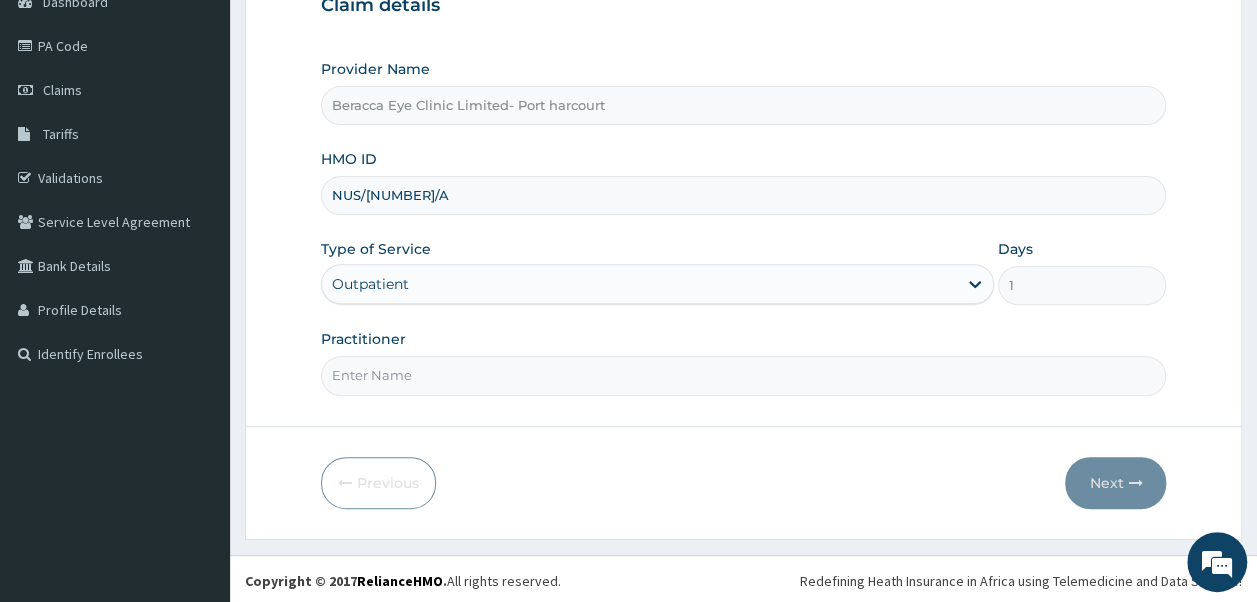 click on "Practitioner" at bounding box center [744, 375] 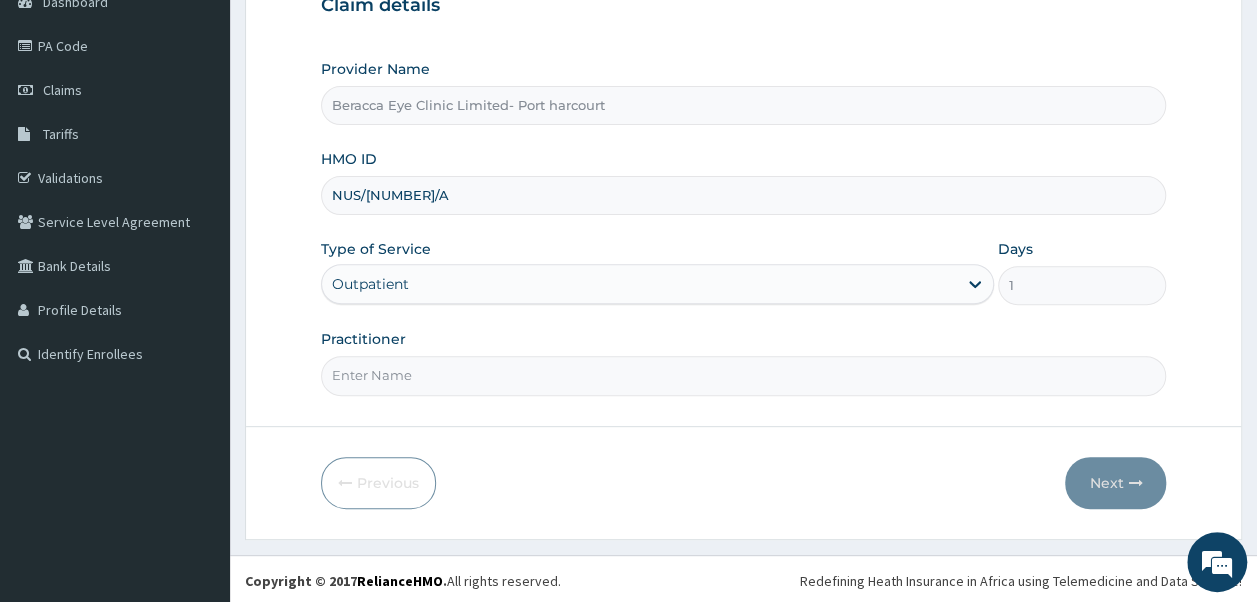 type on "Dr. [LAST]" 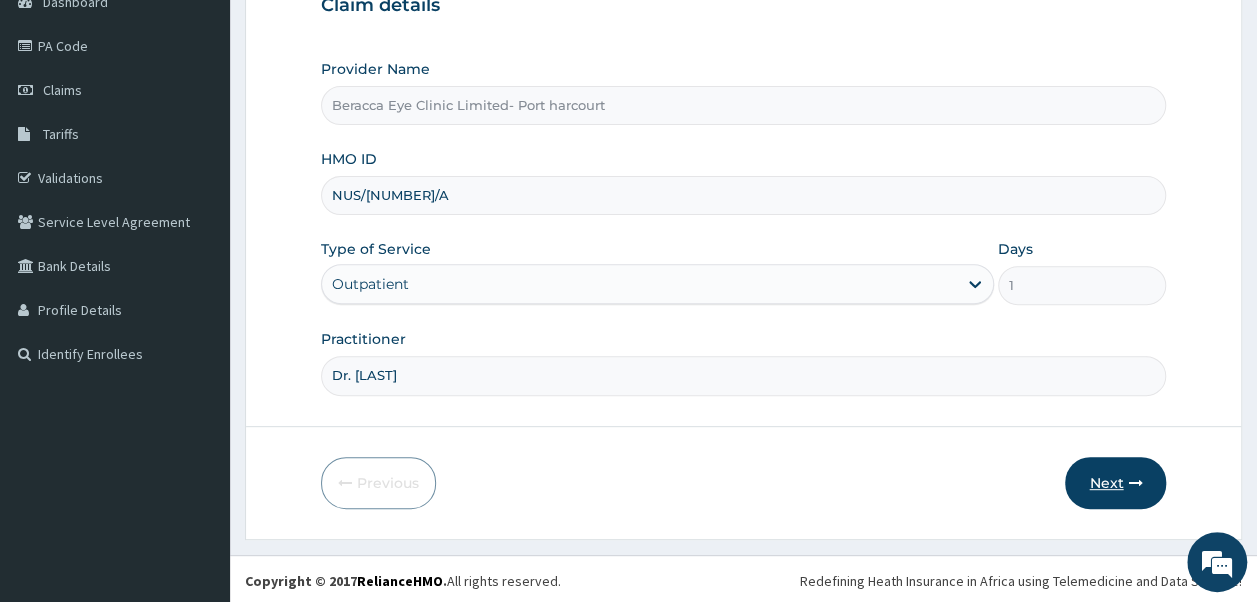 click on "Next" at bounding box center (1115, 483) 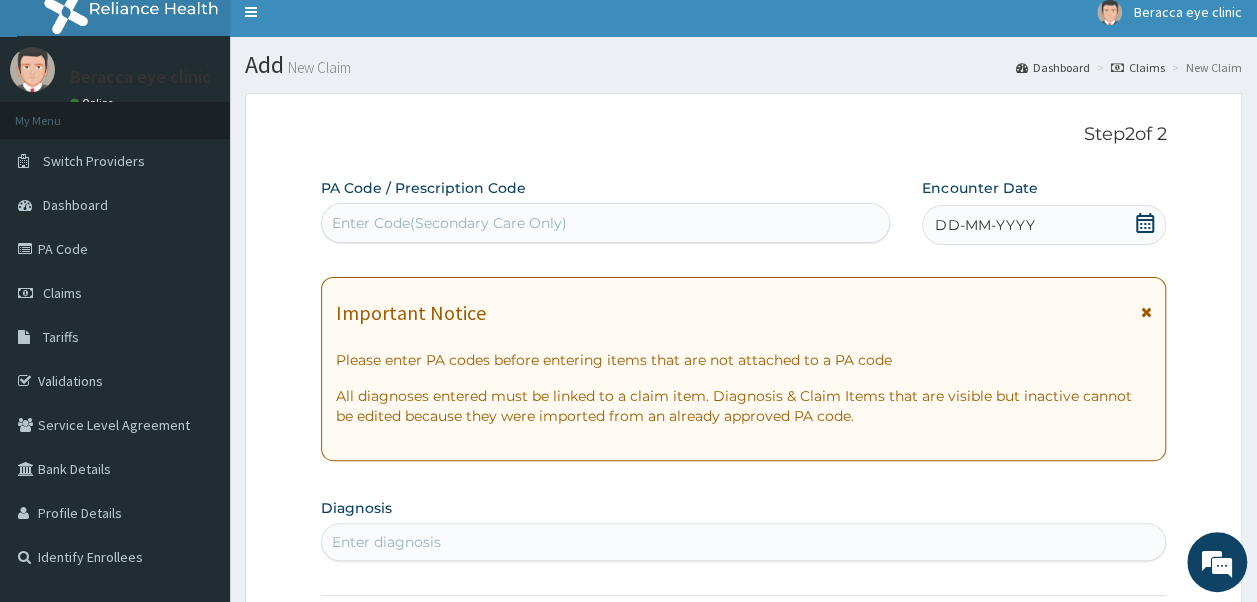 scroll, scrollTop: 0, scrollLeft: 0, axis: both 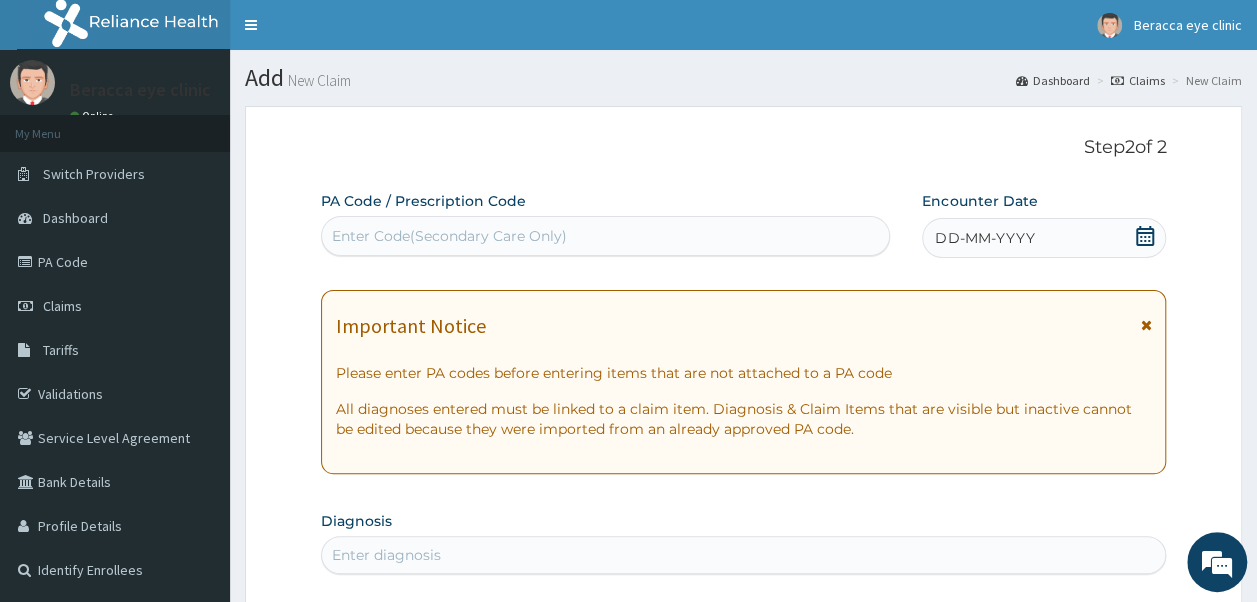 click on "Enter Code(Secondary Care Only)" at bounding box center (606, 236) 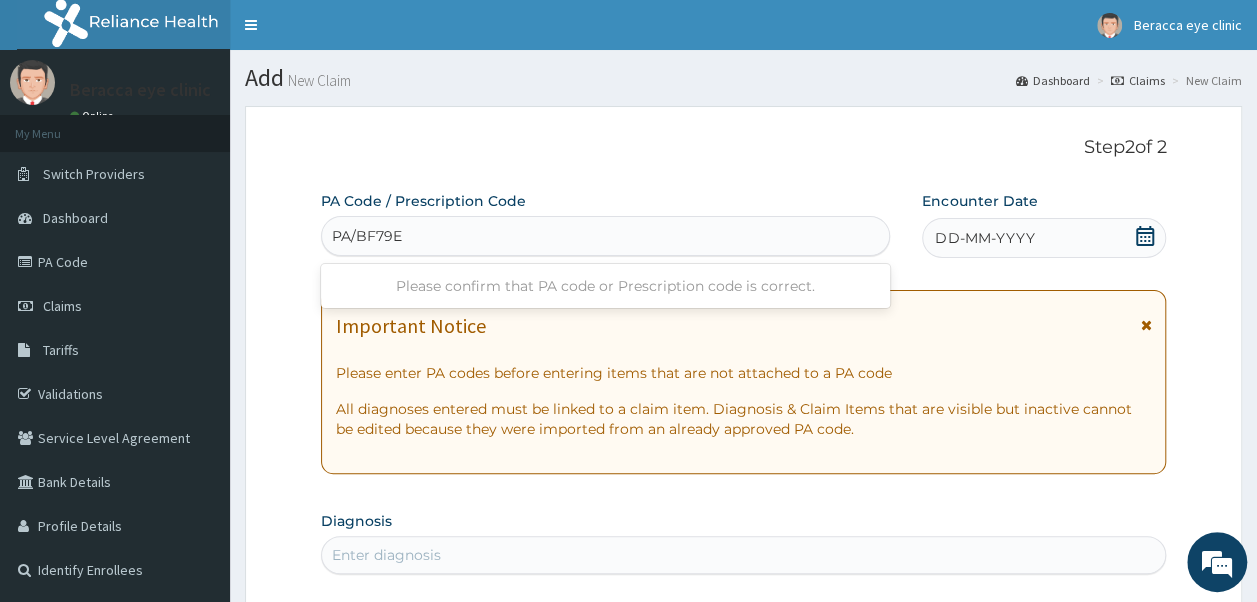 type on "PA/BF79E3" 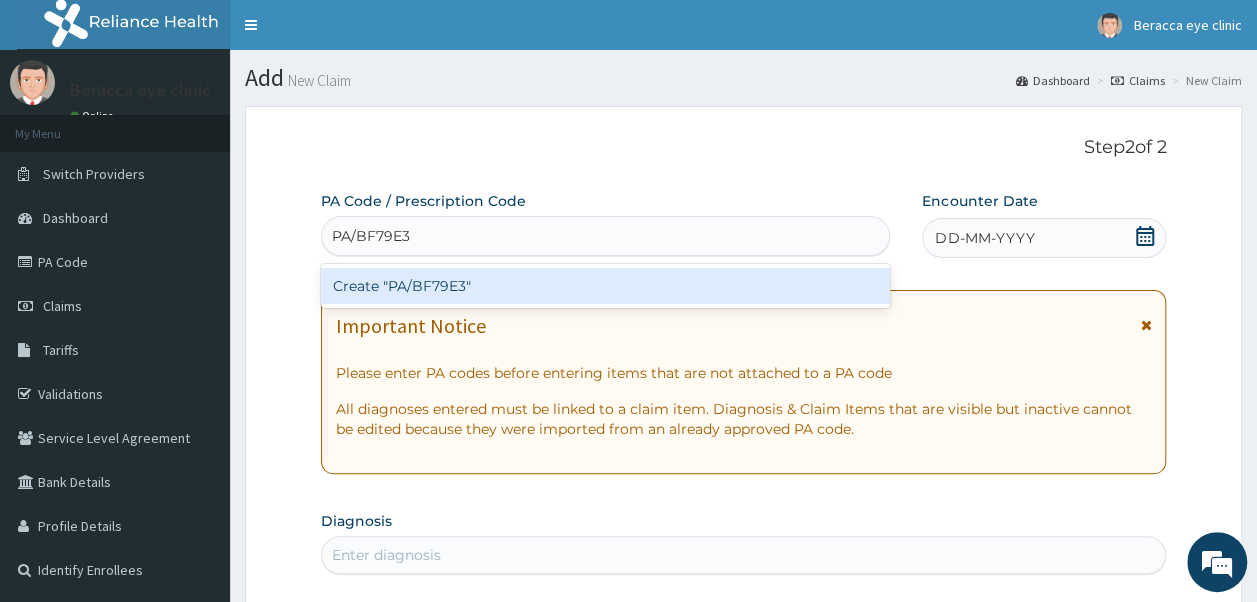click on "Create "PA/BF79E3"" at bounding box center [606, 286] 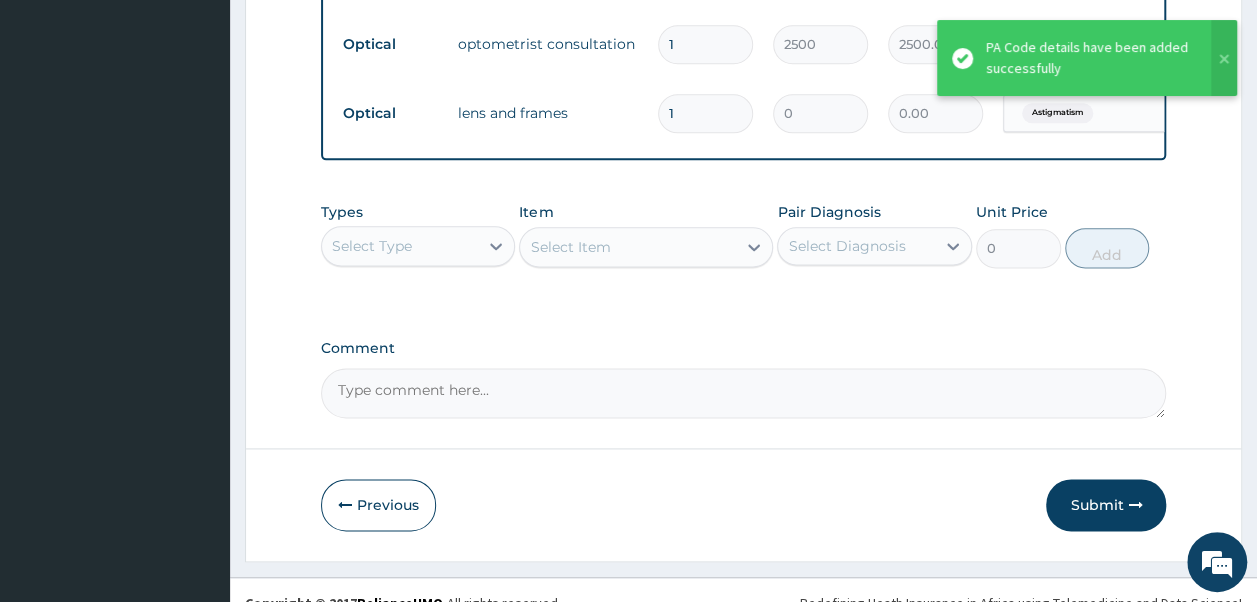 scroll, scrollTop: 1176, scrollLeft: 0, axis: vertical 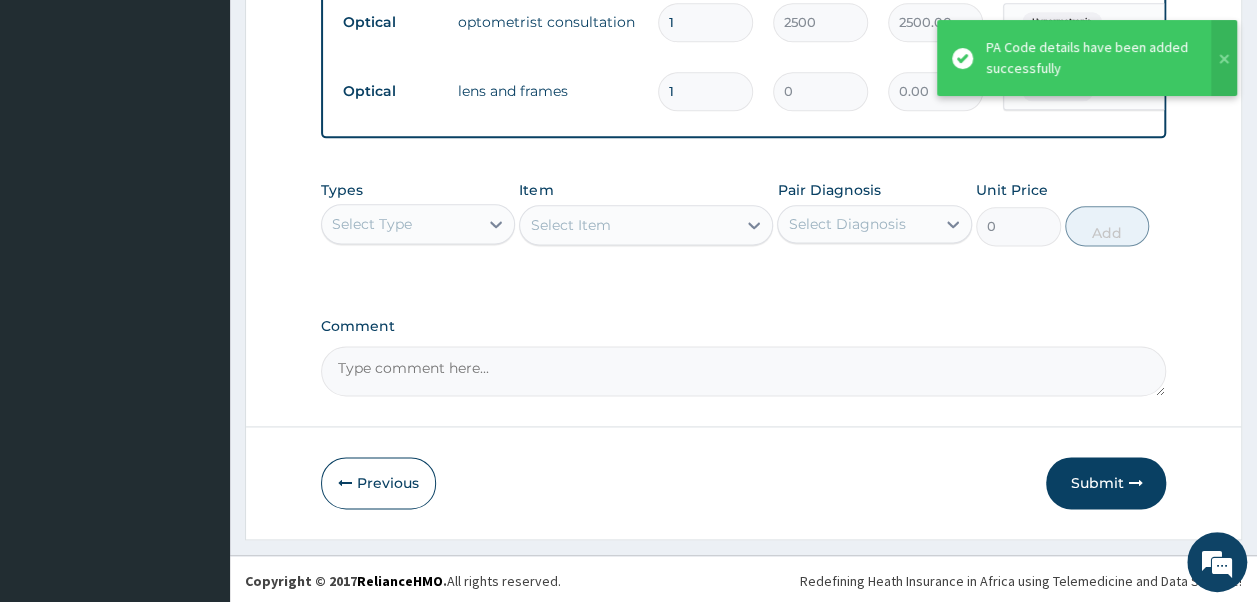 click on "Comment" at bounding box center [744, 371] 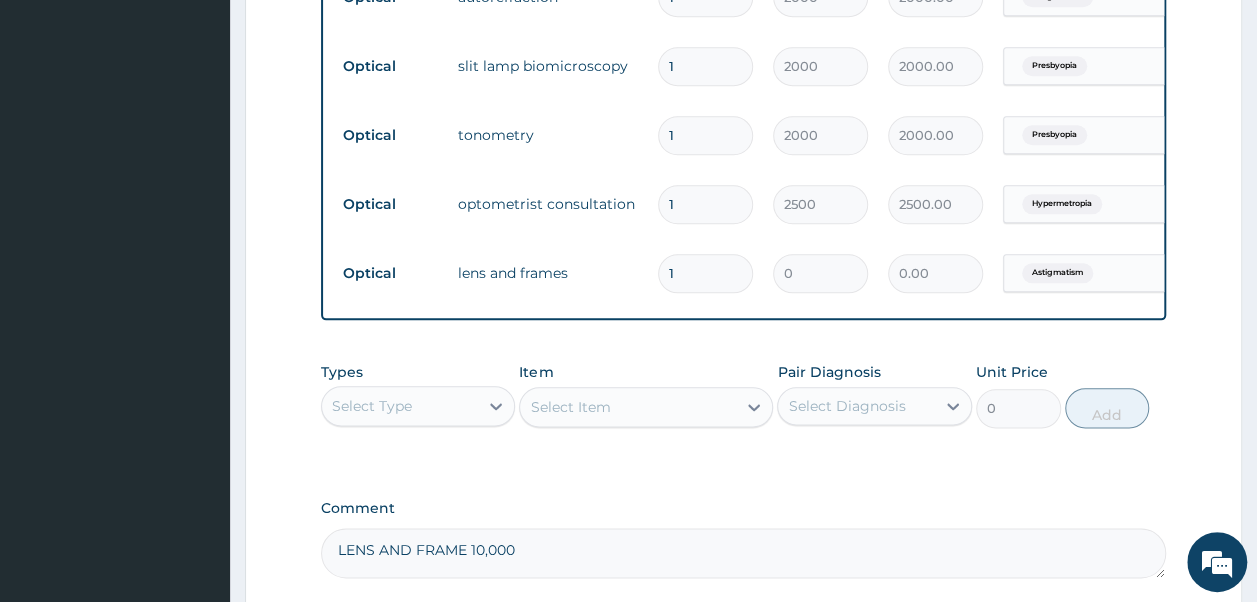 scroll, scrollTop: 1193, scrollLeft: 0, axis: vertical 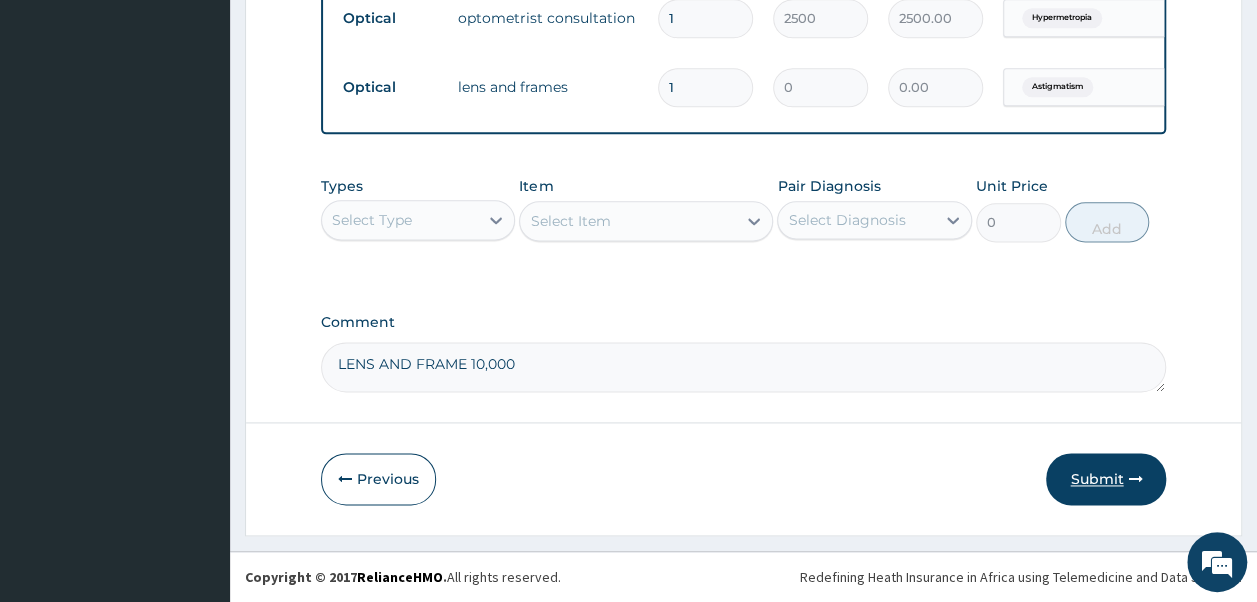 type on "LENS AND FRAME 10,000" 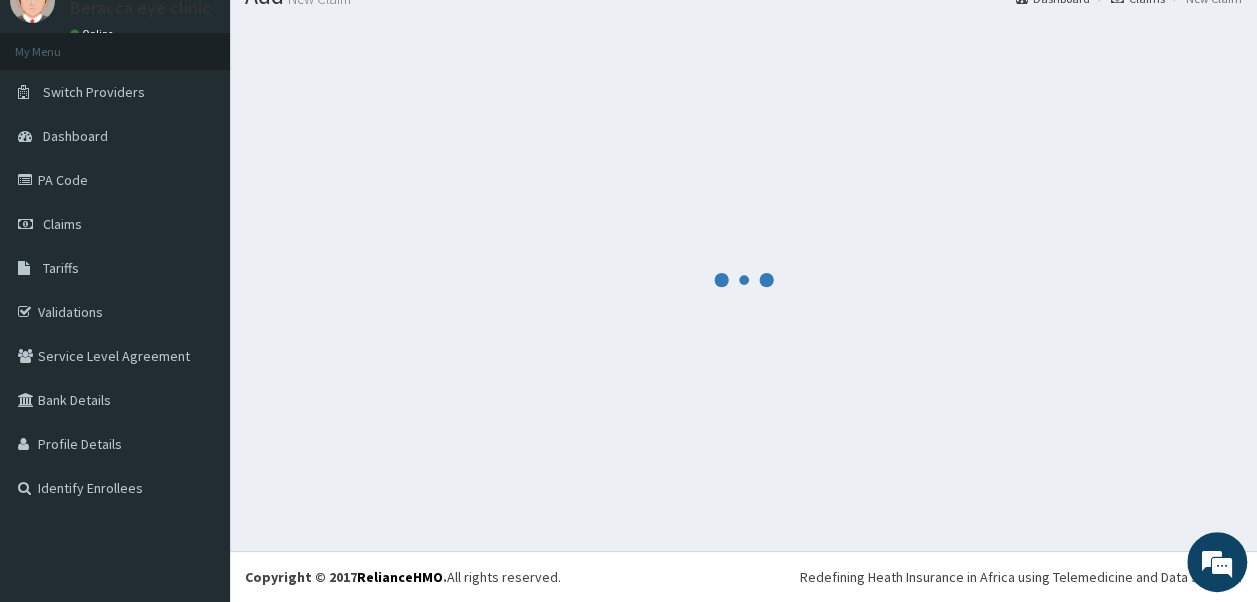 scroll, scrollTop: 1193, scrollLeft: 0, axis: vertical 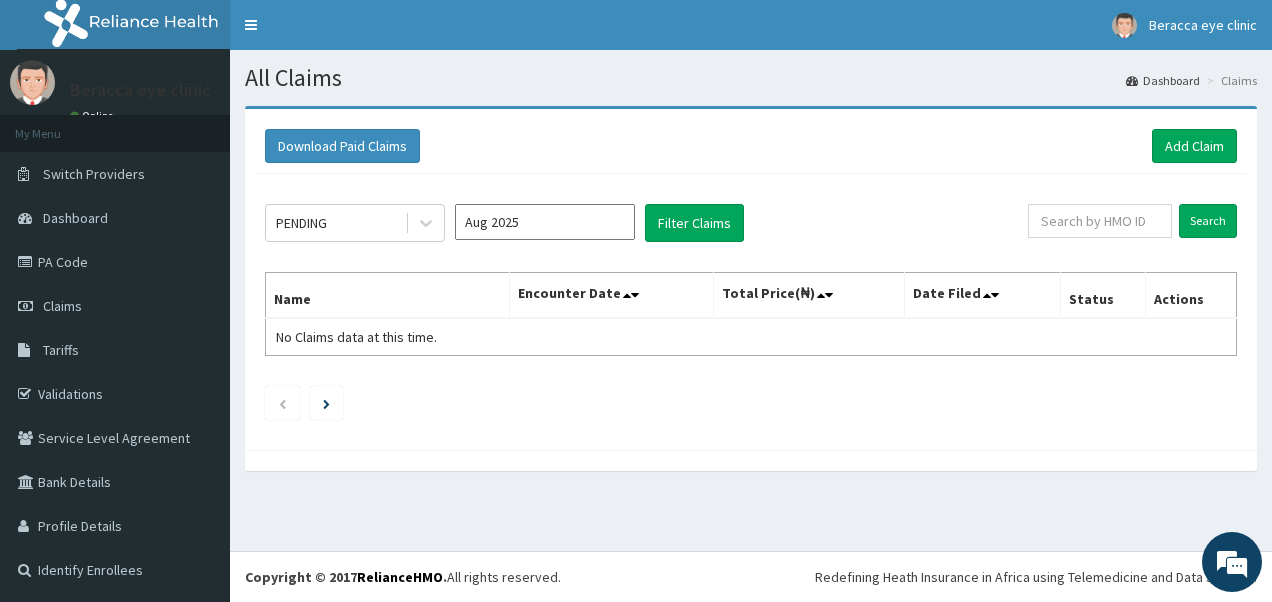 click on "Aug 2025" at bounding box center (545, 222) 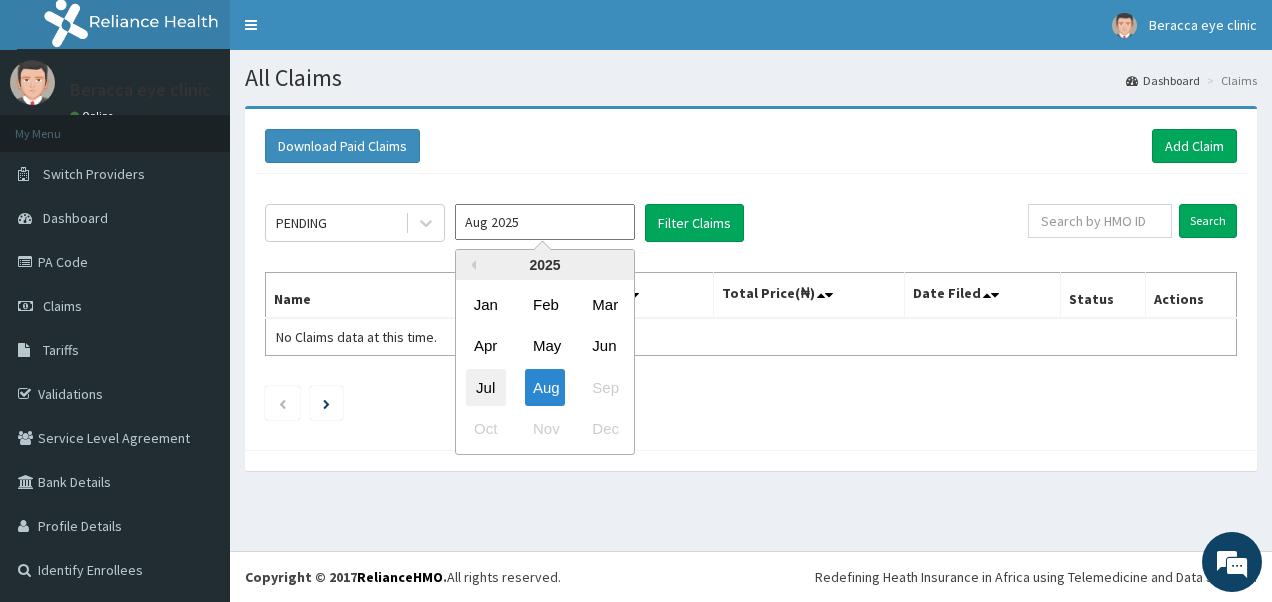 click on "Jul" at bounding box center (486, 387) 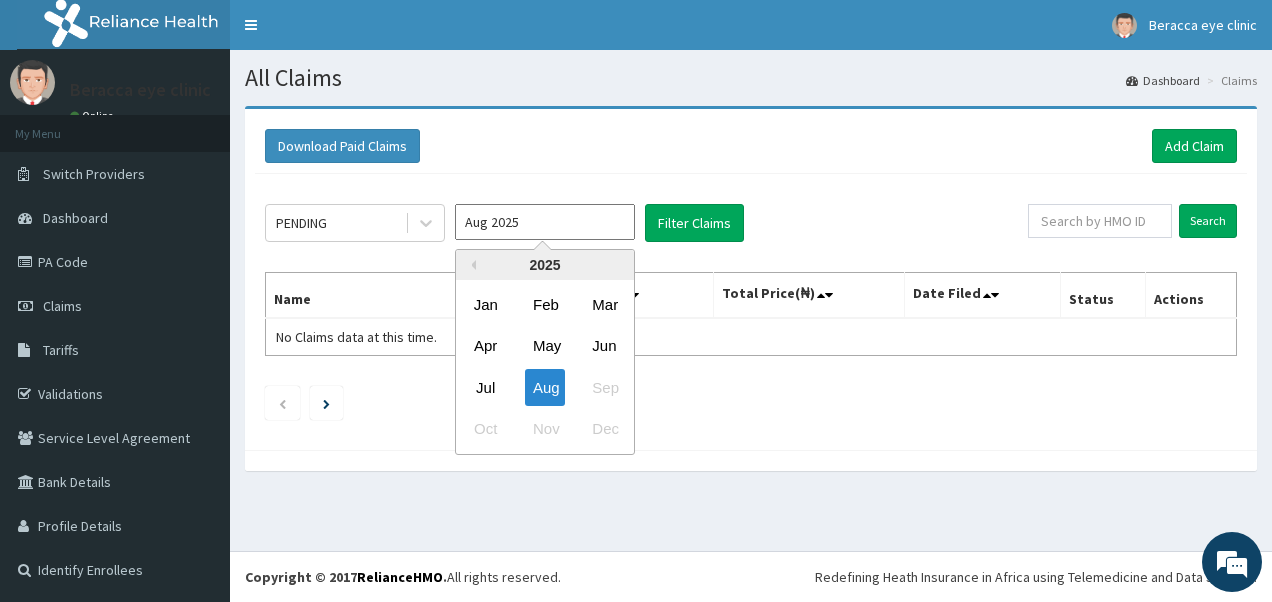 type on "Jul 2025" 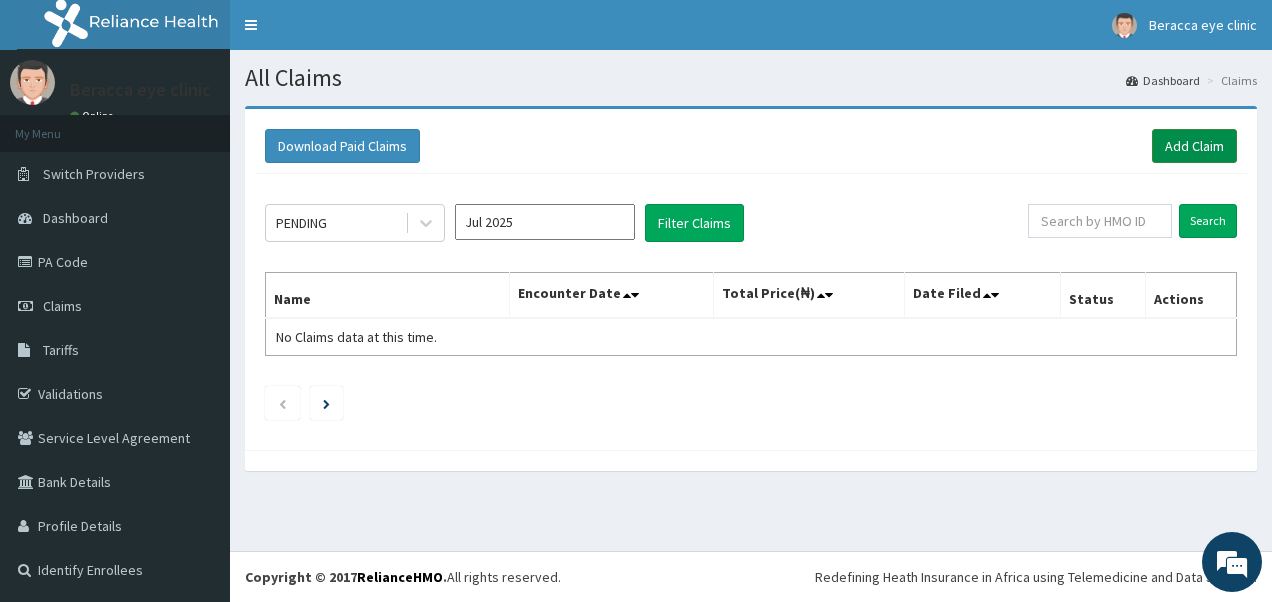 click on "Add Claim" at bounding box center (1194, 146) 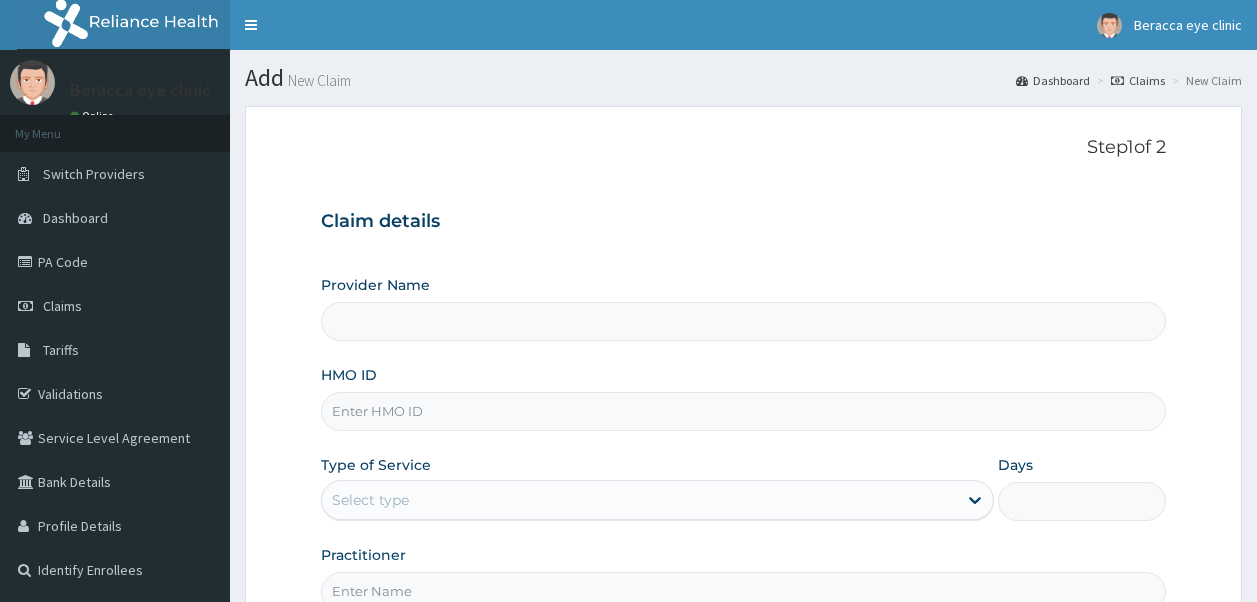scroll, scrollTop: 0, scrollLeft: 0, axis: both 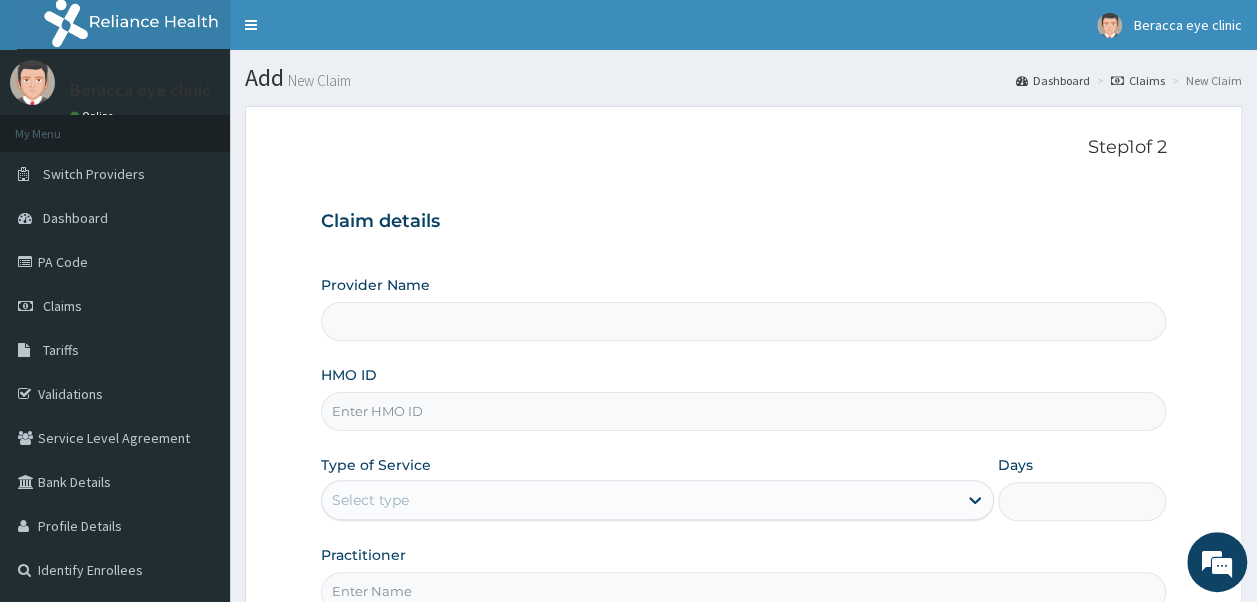 click on "HMO ID" at bounding box center [744, 411] 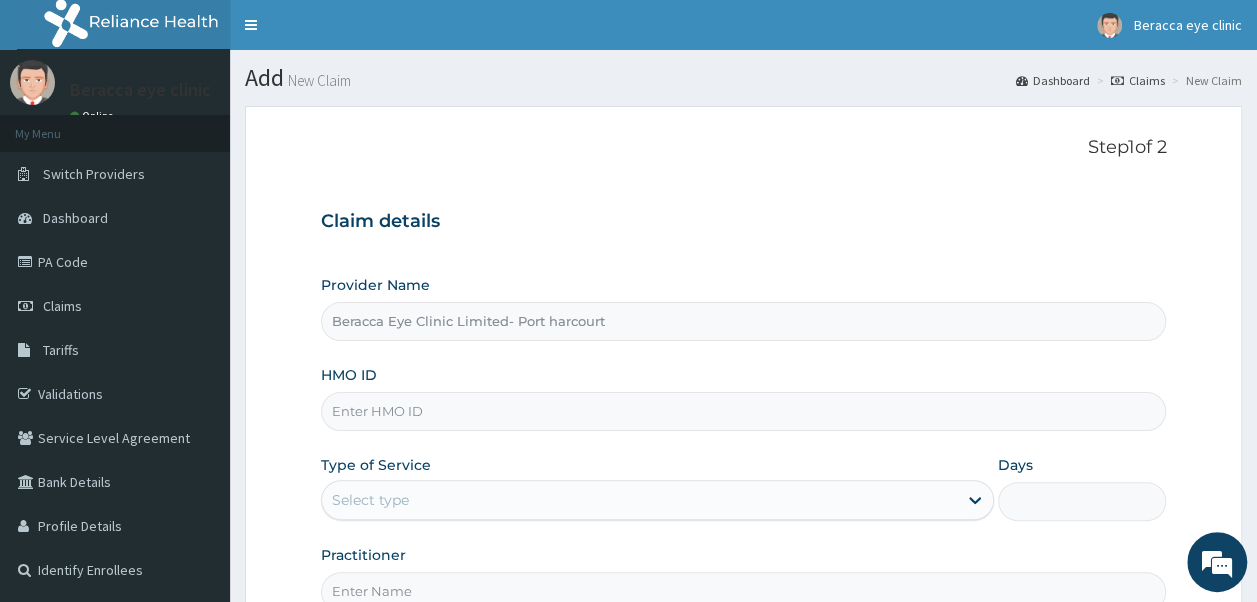 type on "S" 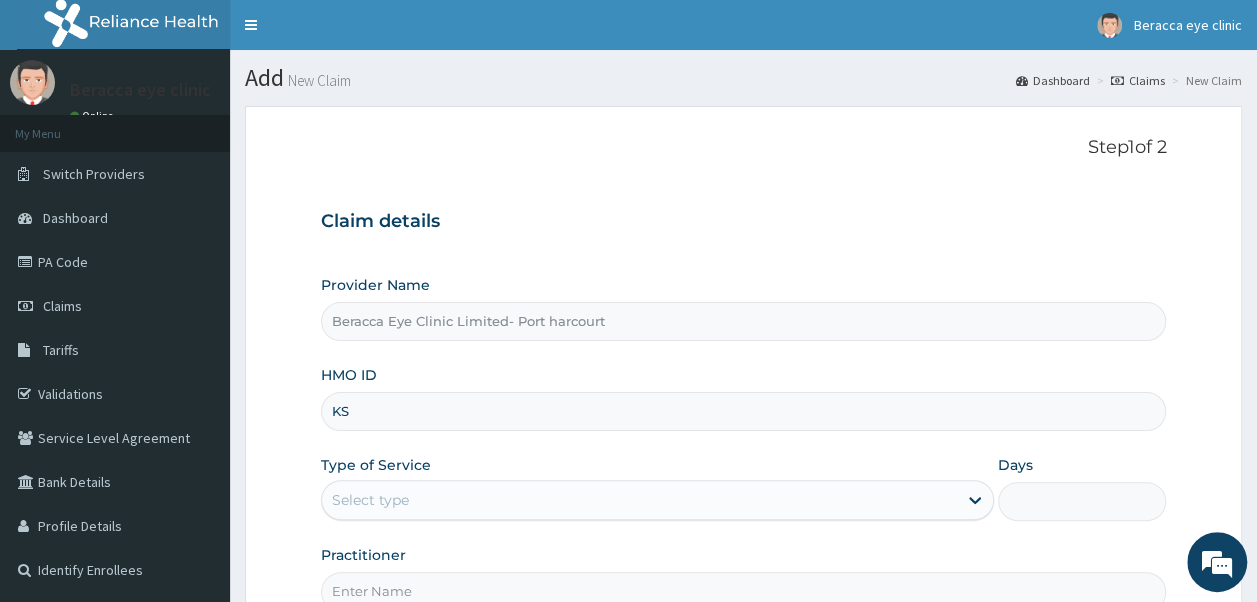 scroll, scrollTop: 0, scrollLeft: 0, axis: both 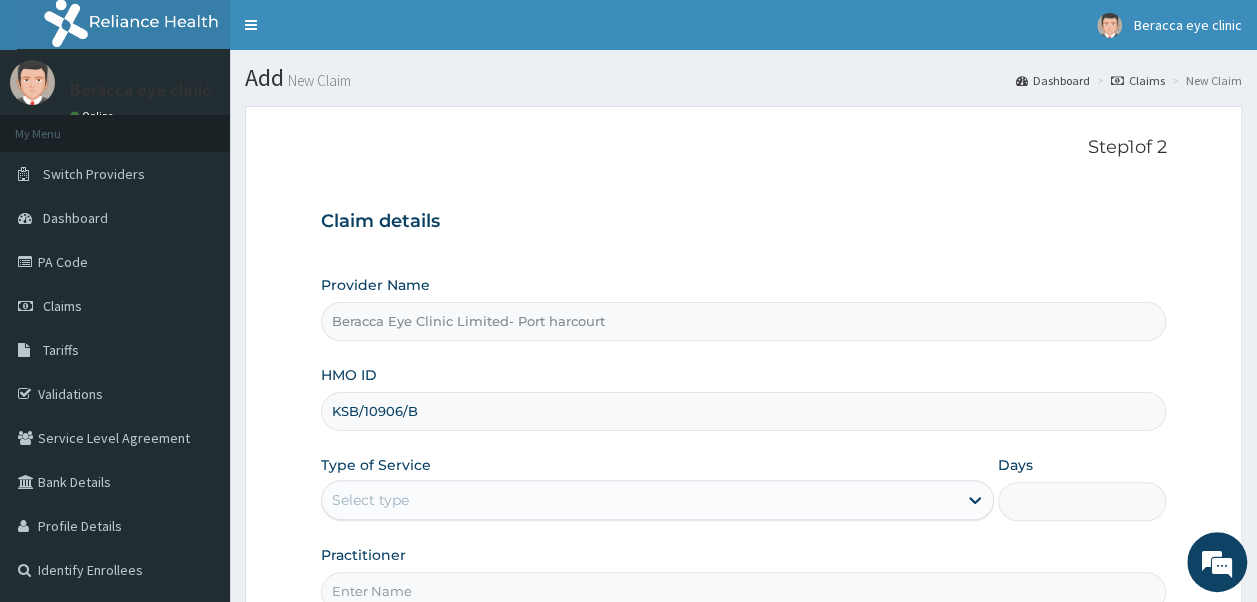 type on "KSB/10906/B" 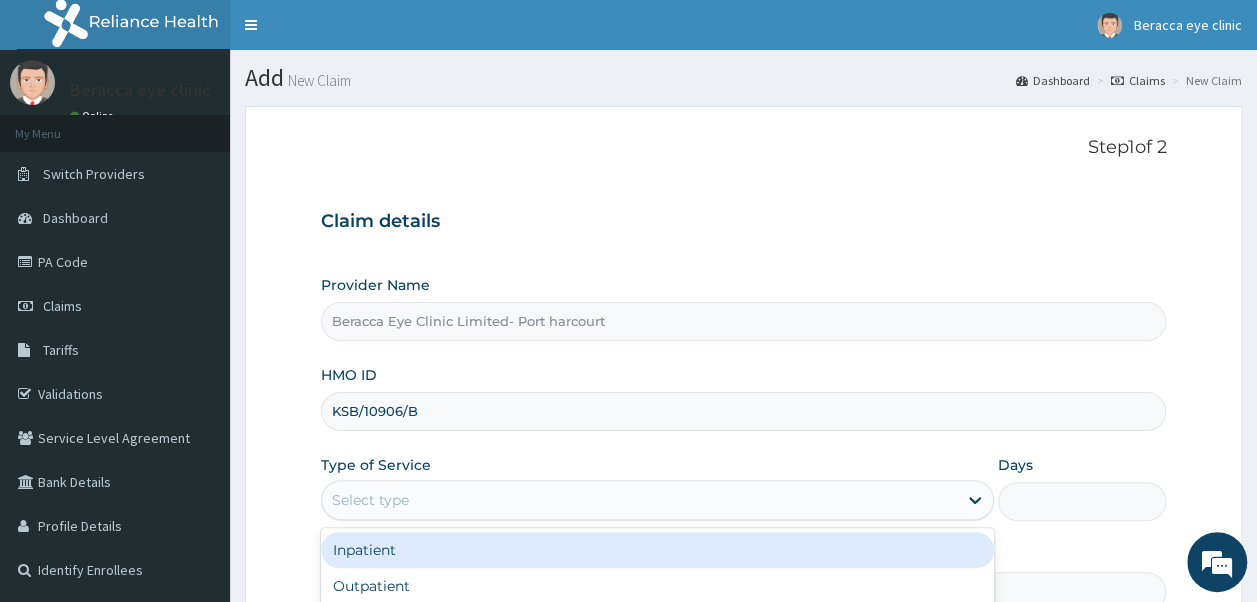 click on "Select type" at bounding box center [639, 500] 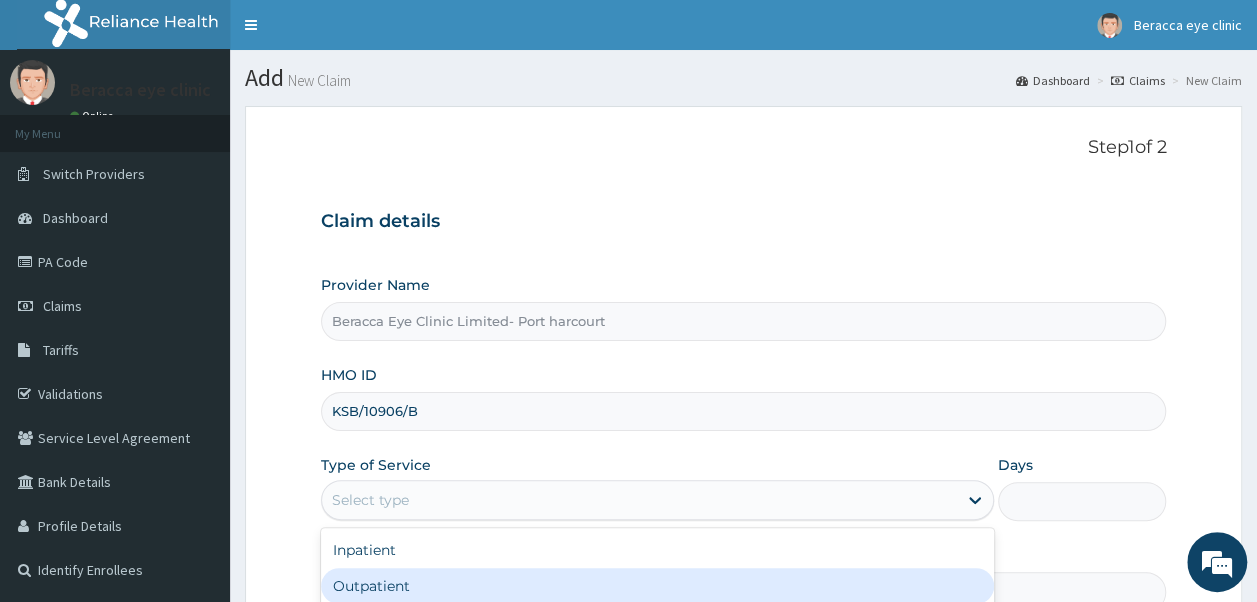 click on "Outpatient" at bounding box center [657, 586] 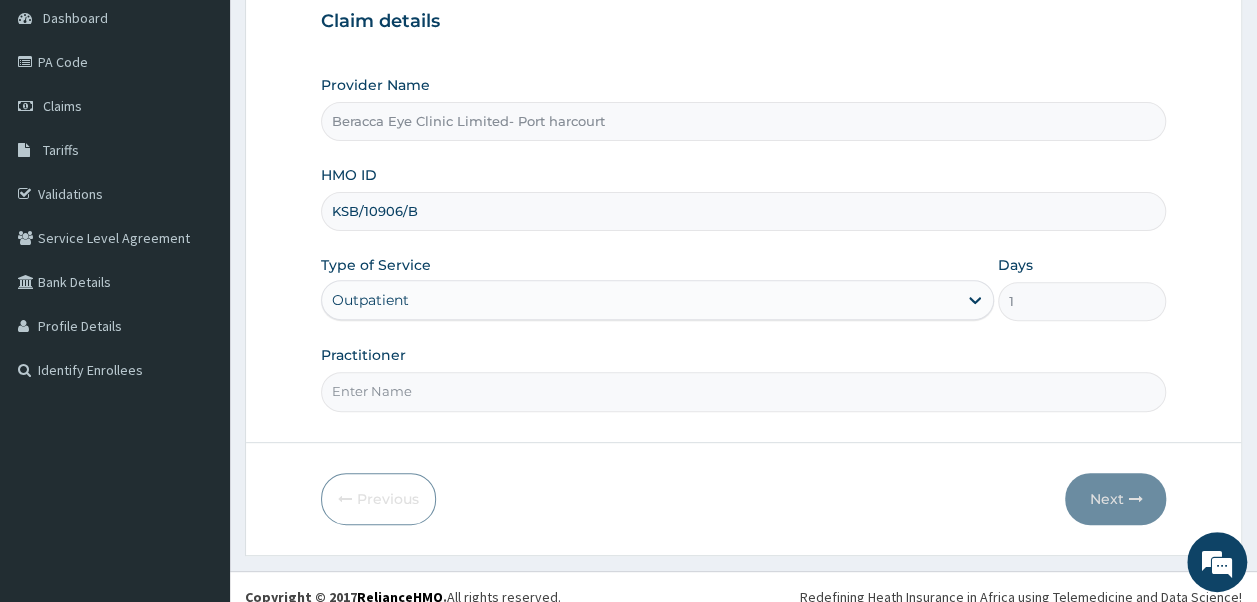 scroll, scrollTop: 216, scrollLeft: 0, axis: vertical 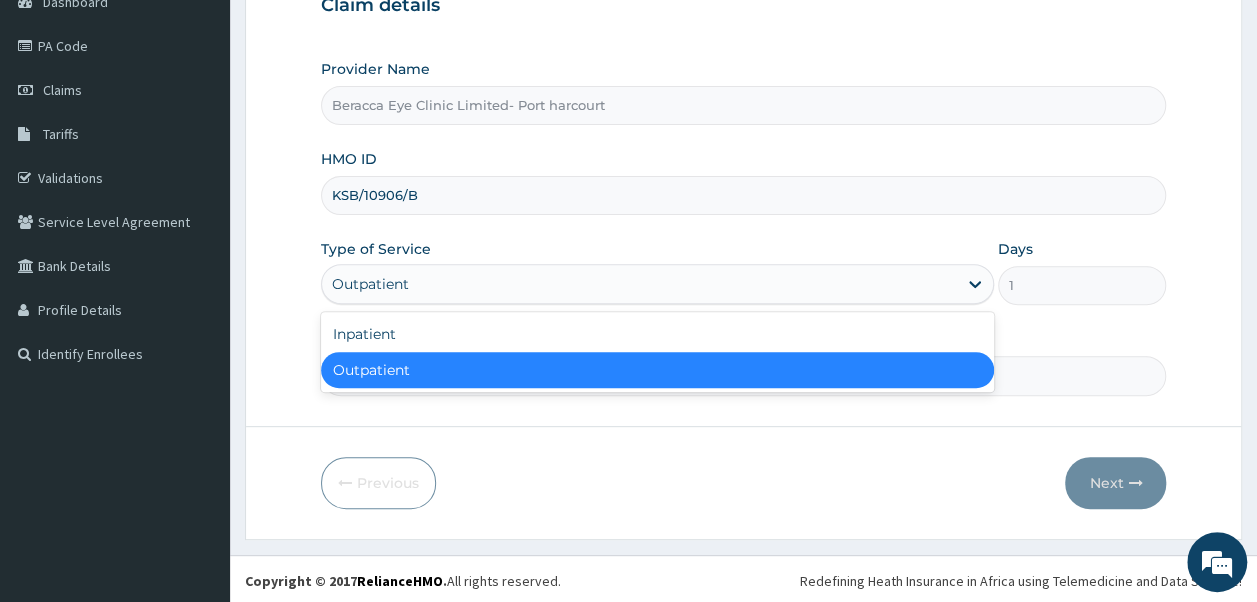 click on "Outpatient" at bounding box center [639, 284] 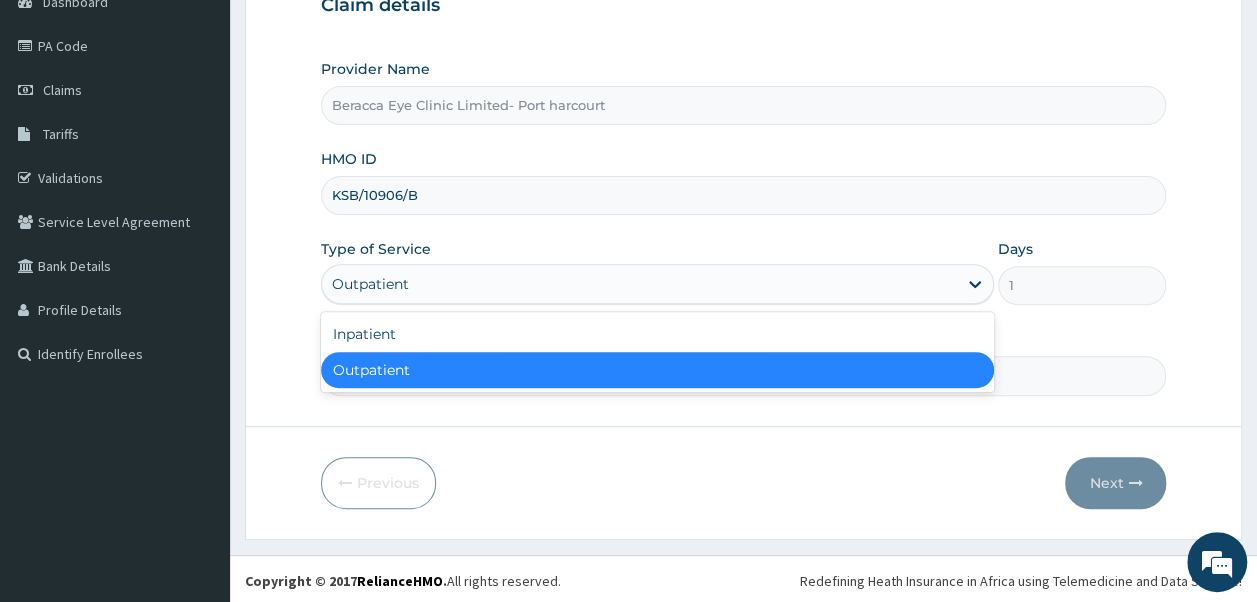 click on "Outpatient" at bounding box center (657, 370) 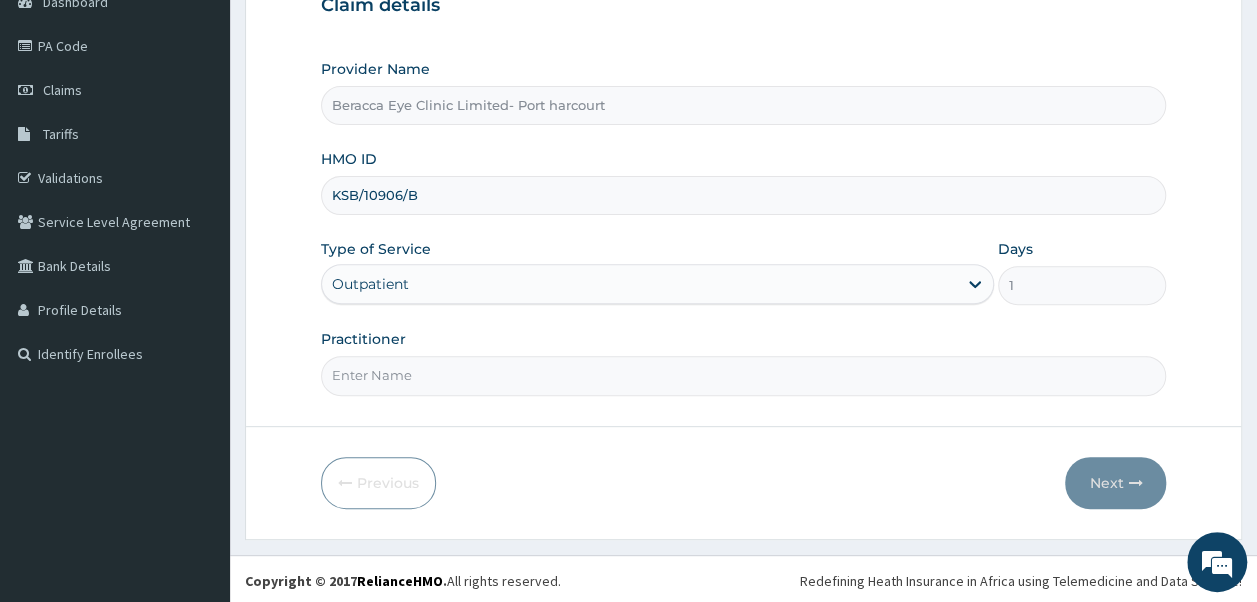 click on "Practitioner" at bounding box center (744, 375) 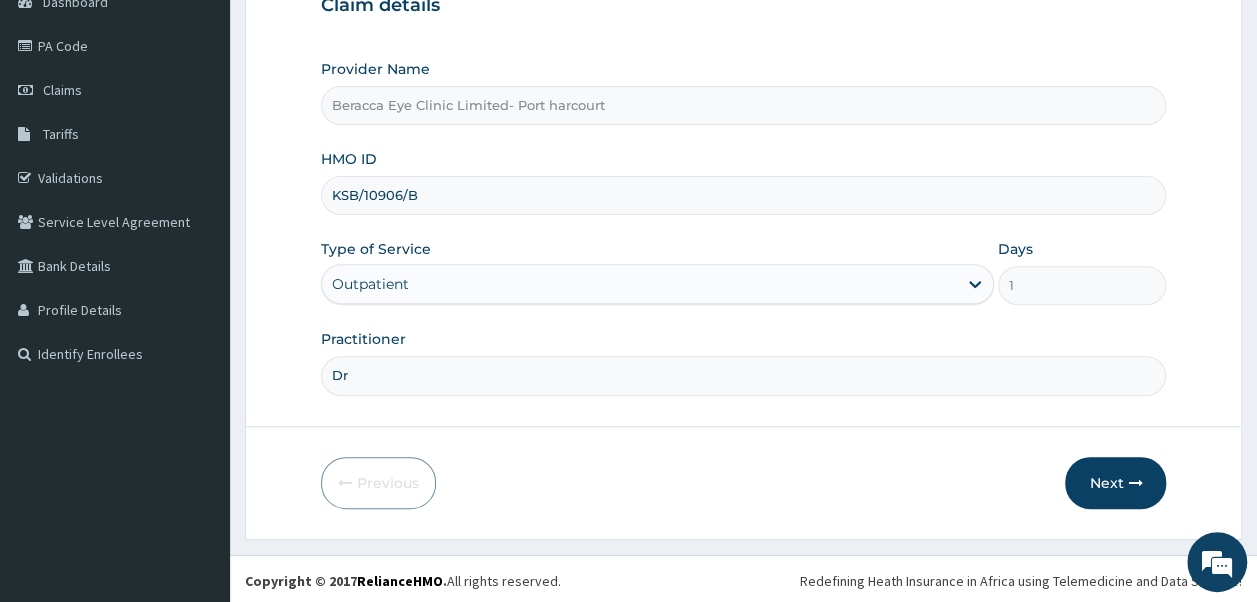 type on "D" 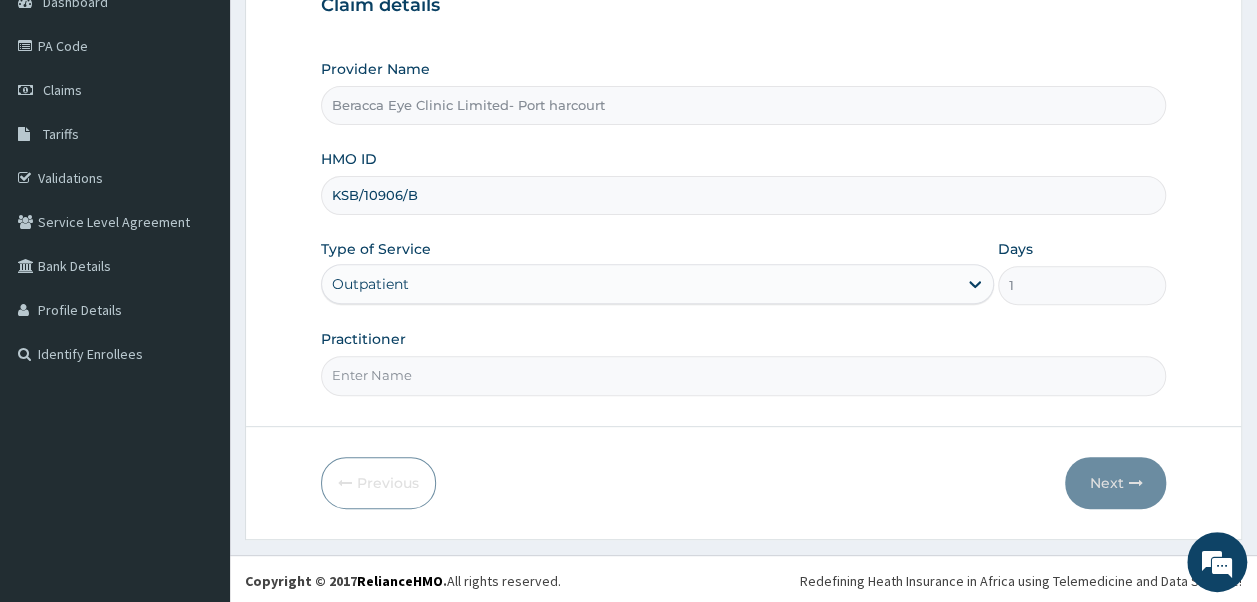 click on "Practitioner" at bounding box center [744, 375] 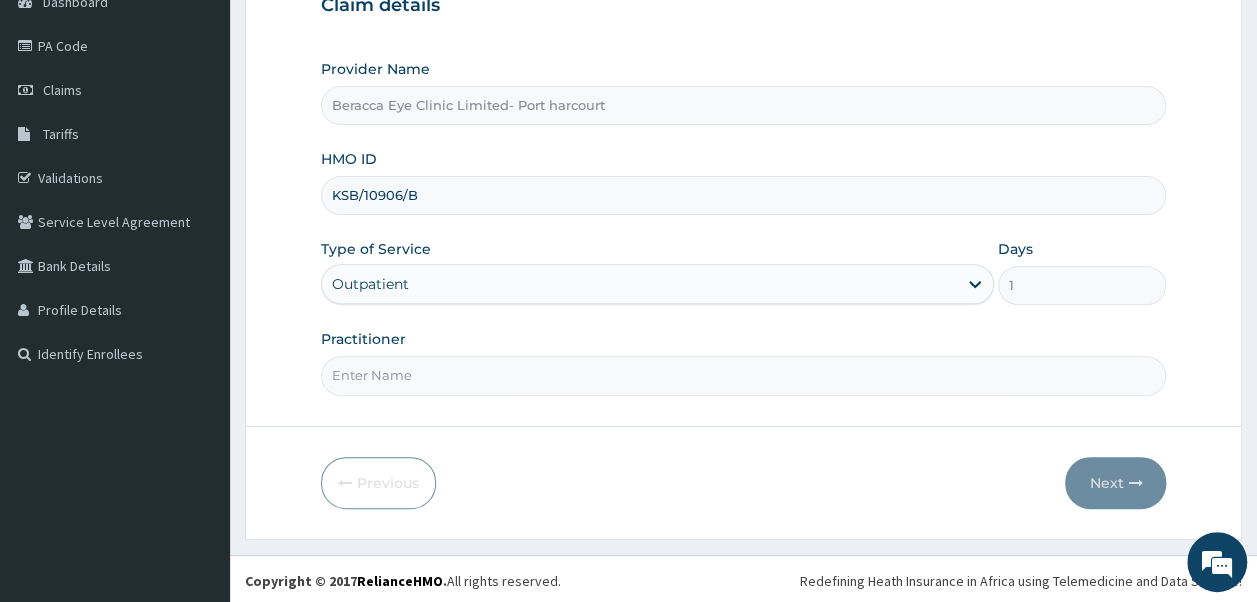 type on "DR.[LAST]" 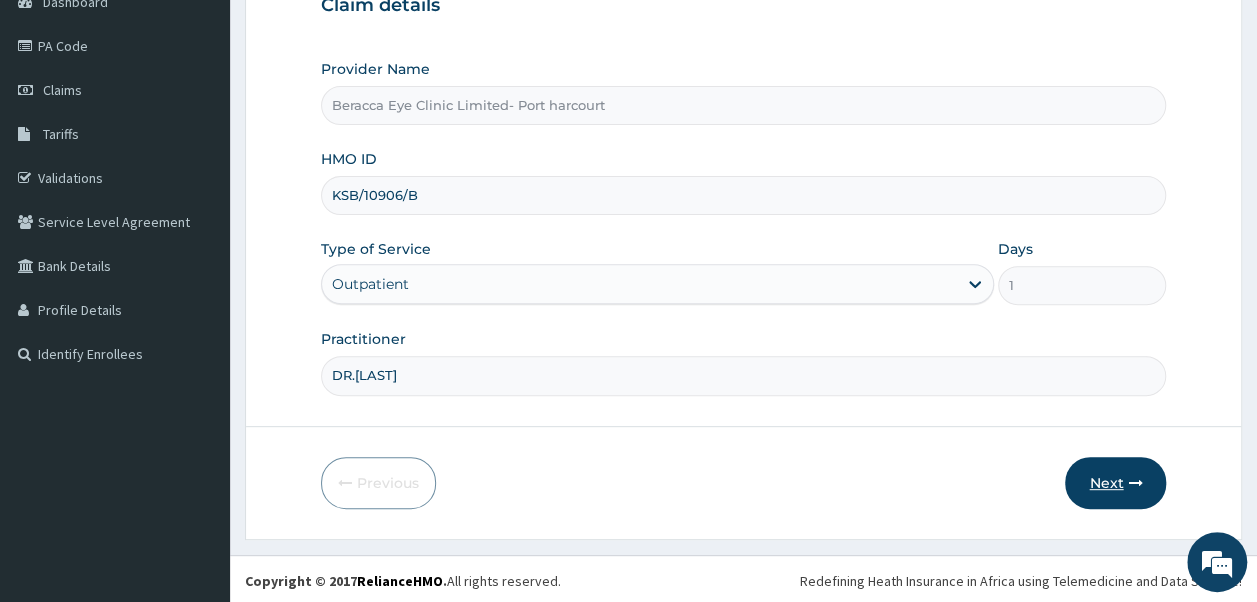 click on "Next" at bounding box center [1115, 483] 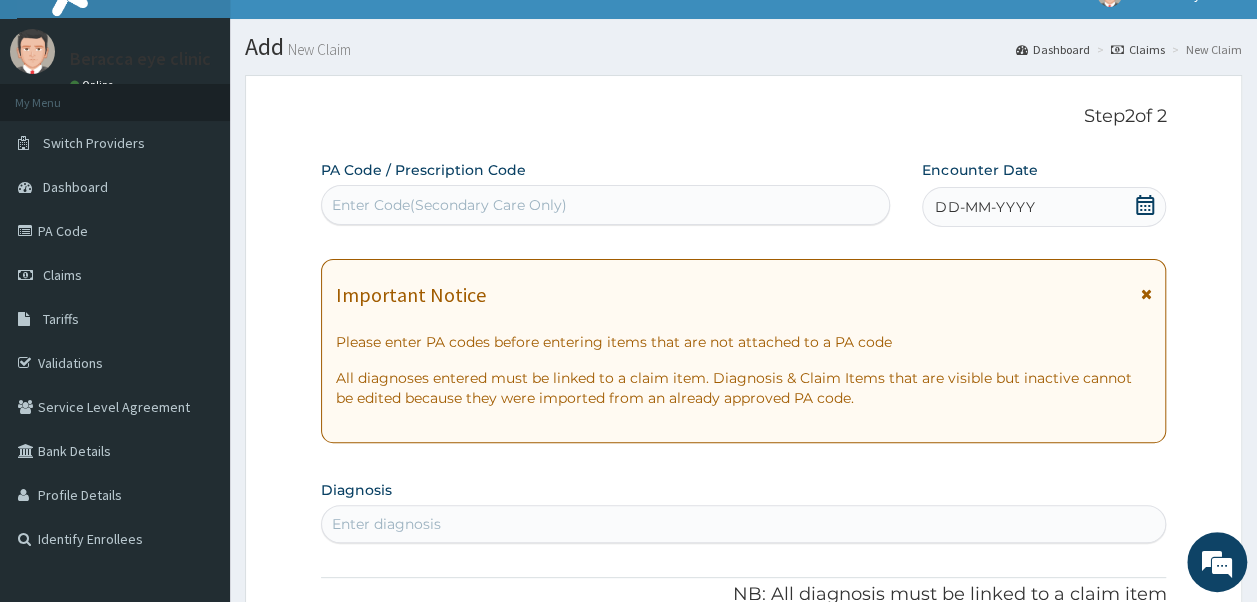 scroll, scrollTop: 16, scrollLeft: 0, axis: vertical 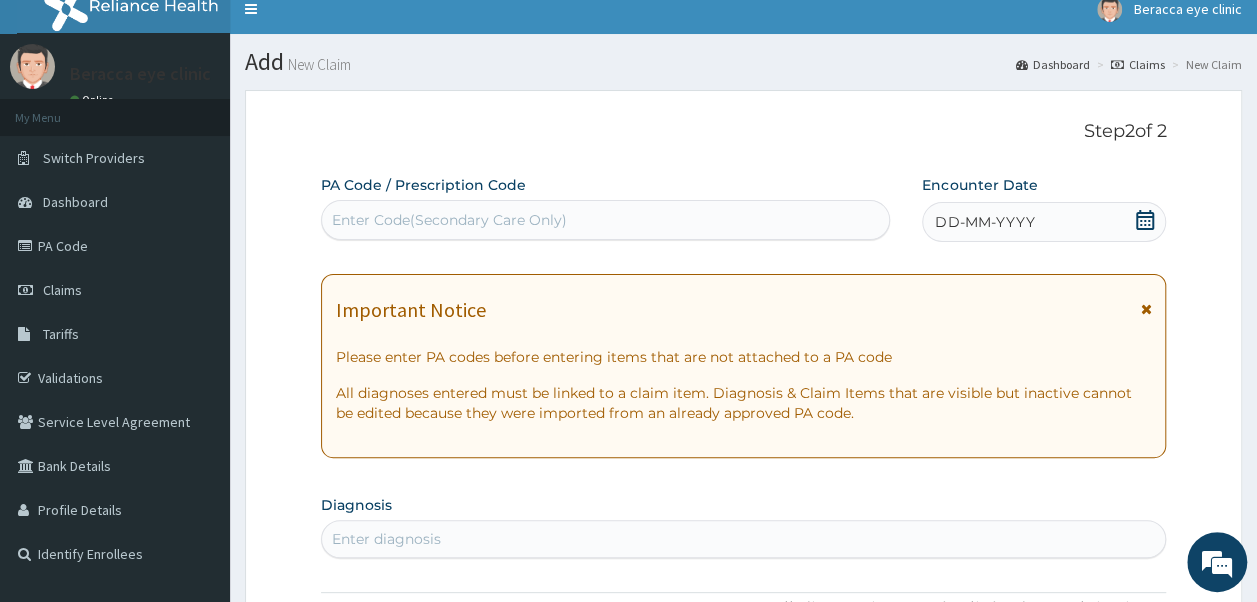 click on "Enter Code(Secondary Care Only)" at bounding box center (449, 220) 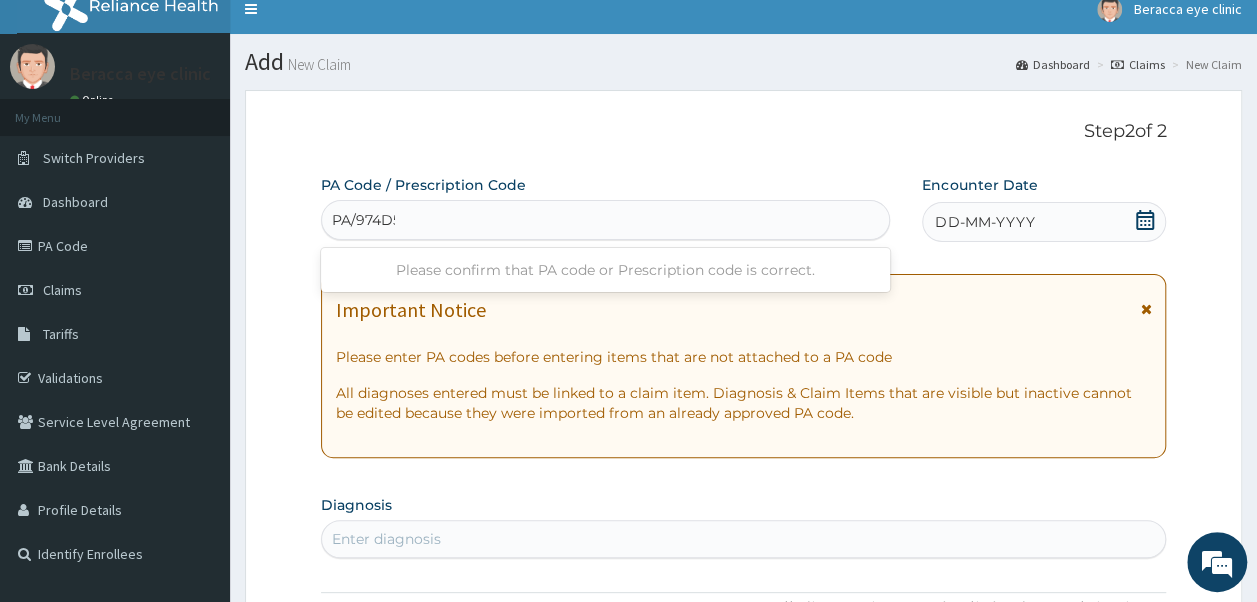 type on "PA/974D55" 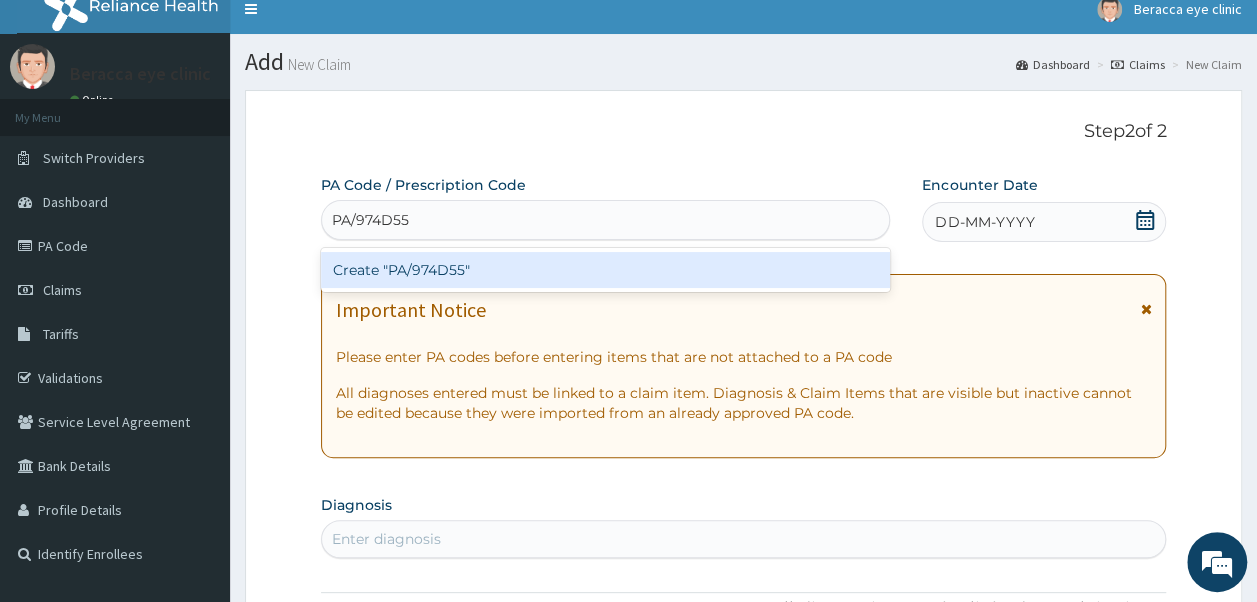 click on "Create "PA/974D55"" at bounding box center (606, 270) 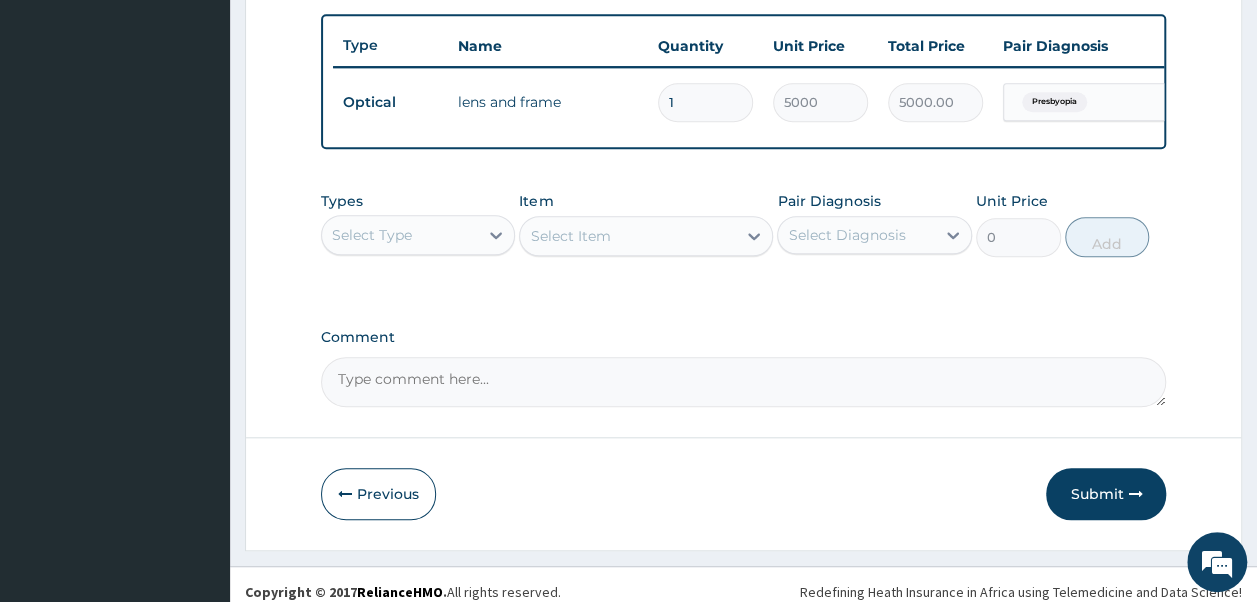 scroll, scrollTop: 757, scrollLeft: 0, axis: vertical 